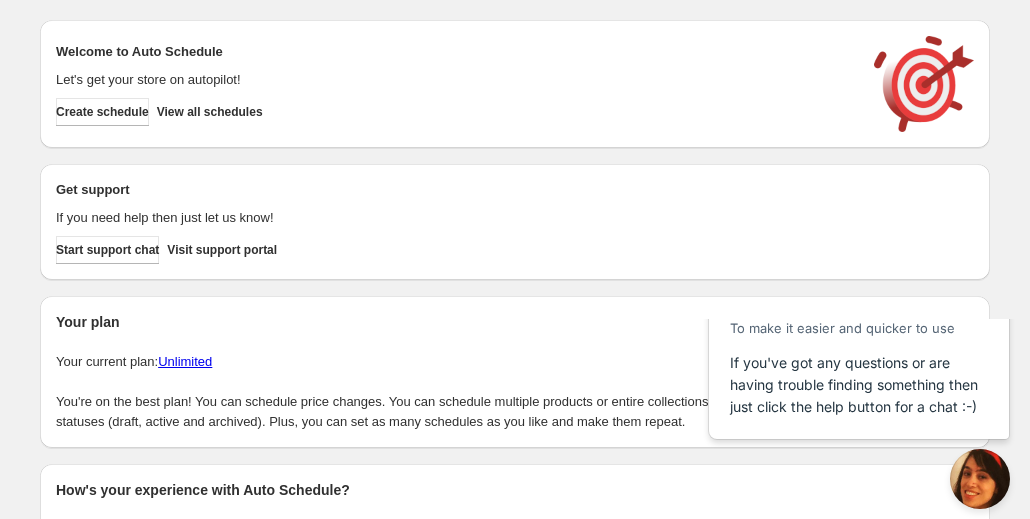 scroll, scrollTop: 0, scrollLeft: 0, axis: both 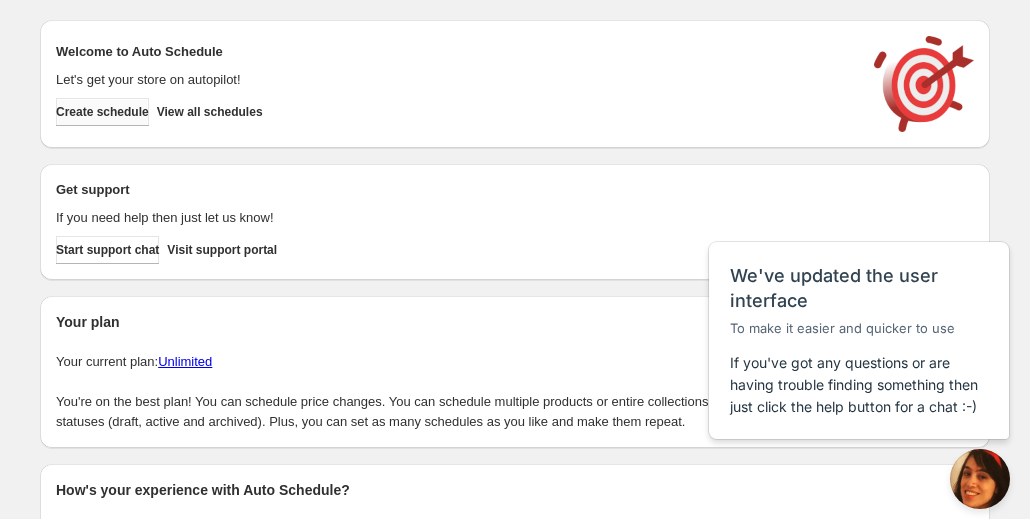 click on "Create schedule" at bounding box center [102, 112] 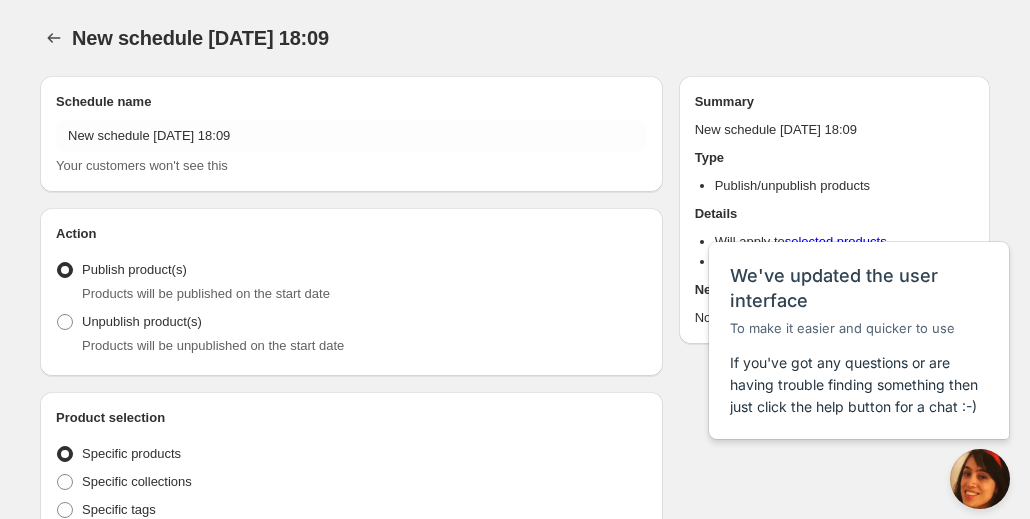 radio on "true" 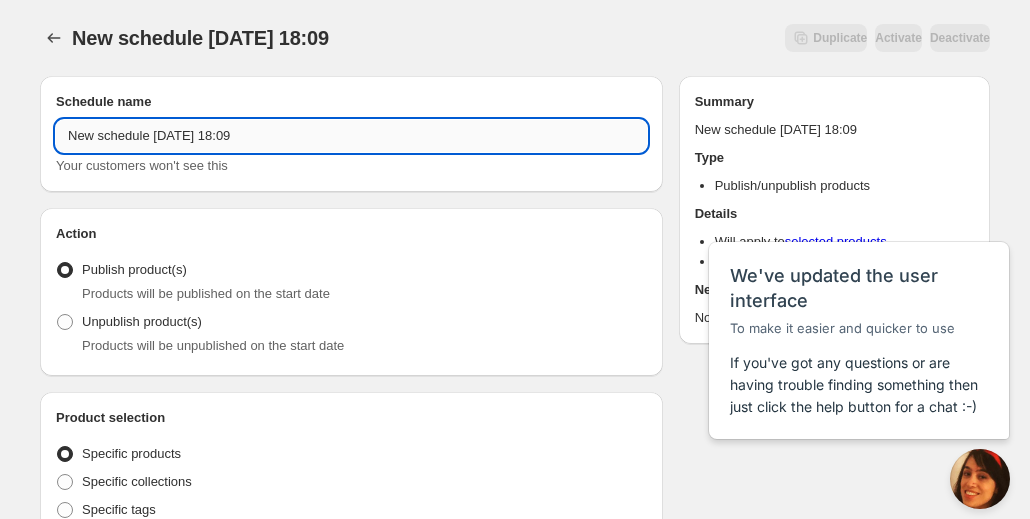click on "New schedule Jul 01 2025 18:09" at bounding box center (351, 136) 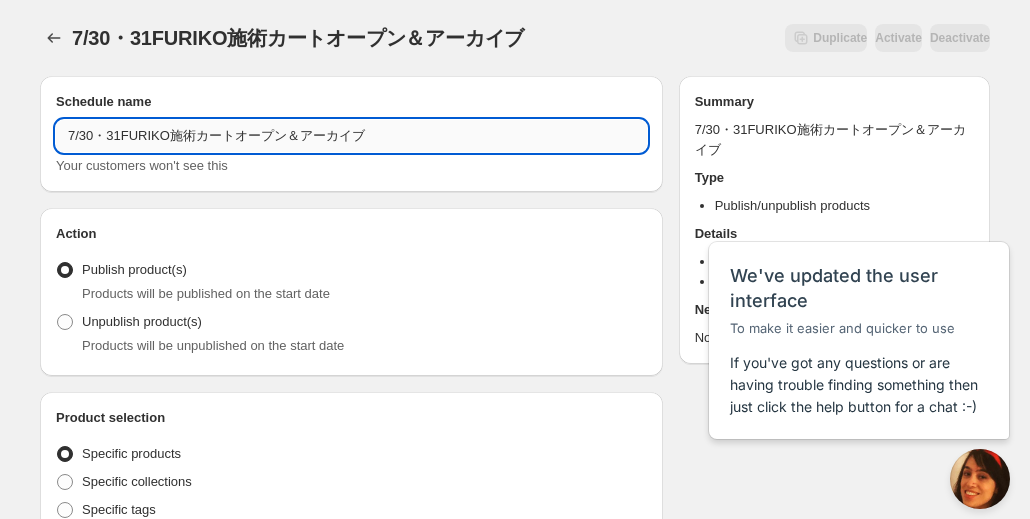 click on "7/30・31FURIKO施術カートオープン＆アーカイブ" at bounding box center (351, 136) 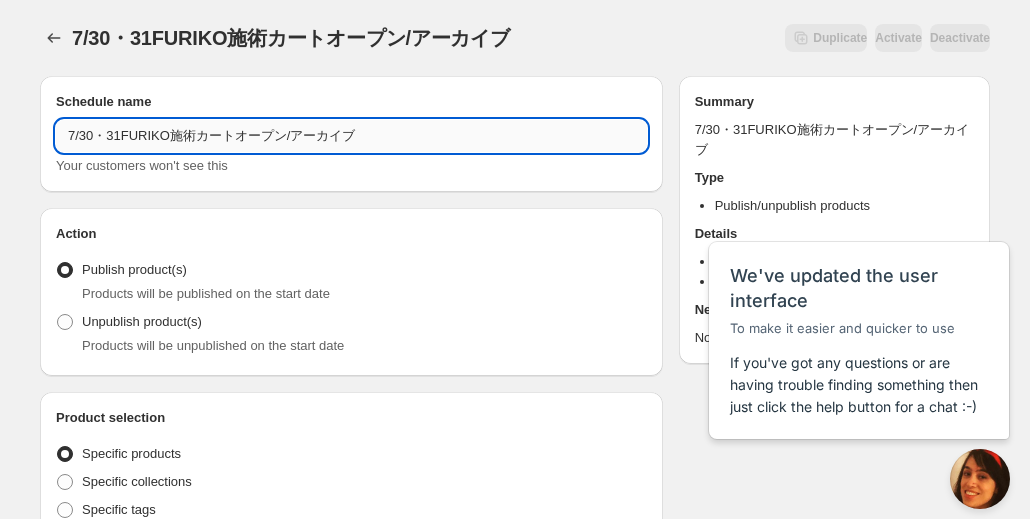 drag, startPoint x: 192, startPoint y: 137, endPoint x: 120, endPoint y: 140, distance: 72.06247 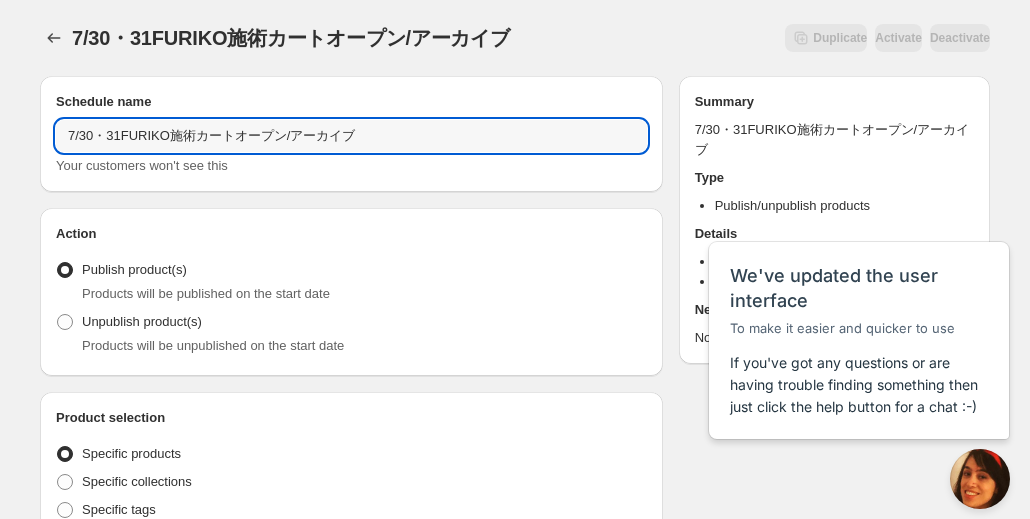 type on "7/30・31FURIKO施術カートオープン/アーカイブ" 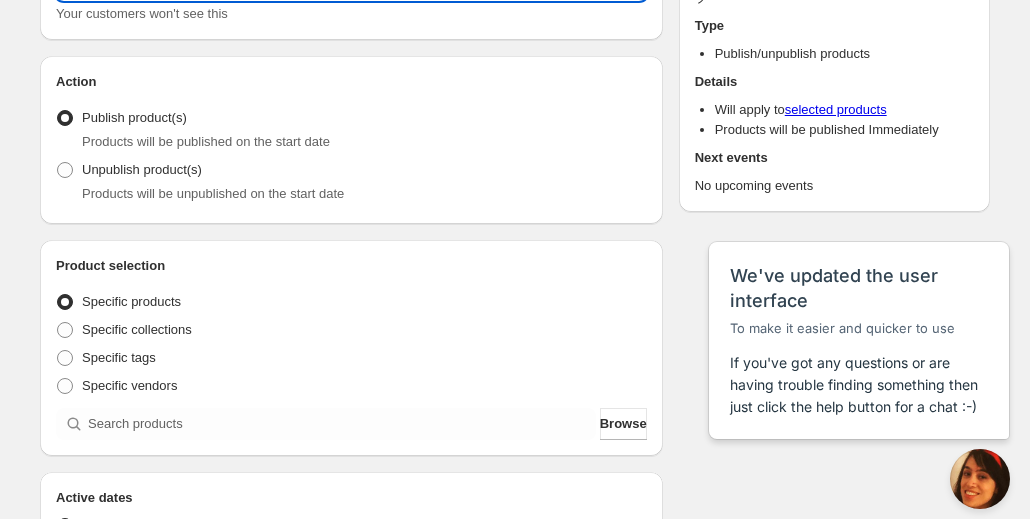 scroll, scrollTop: 200, scrollLeft: 0, axis: vertical 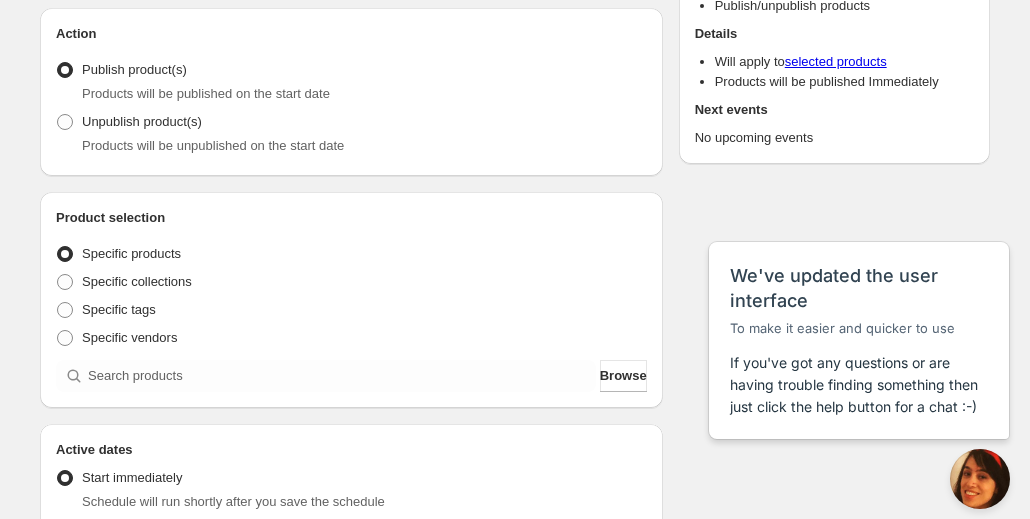 click at bounding box center (65, 70) 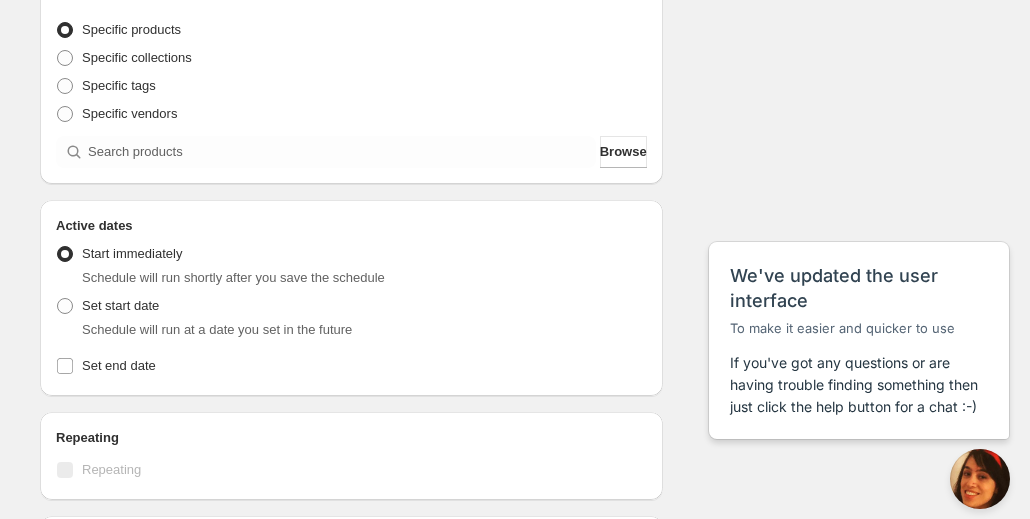 scroll, scrollTop: 500, scrollLeft: 0, axis: vertical 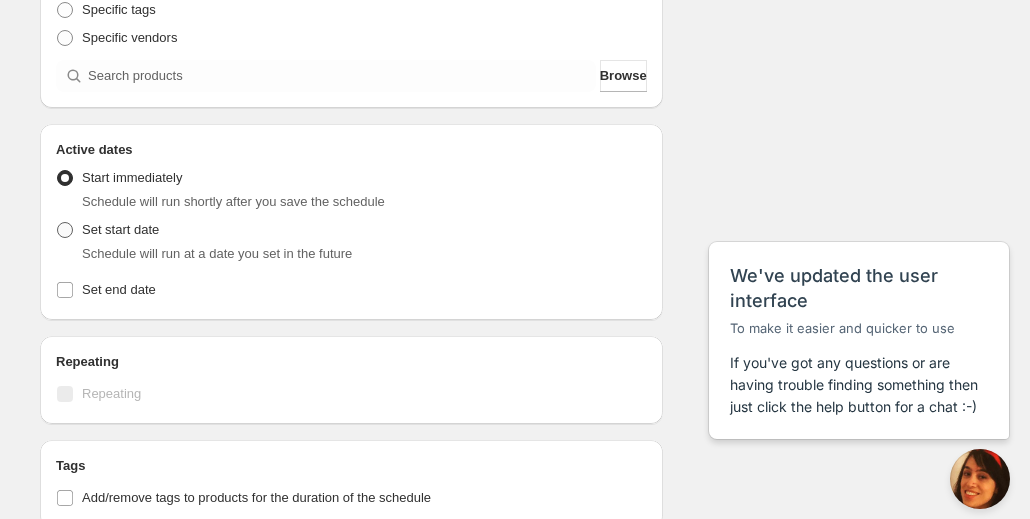 click at bounding box center [65, 230] 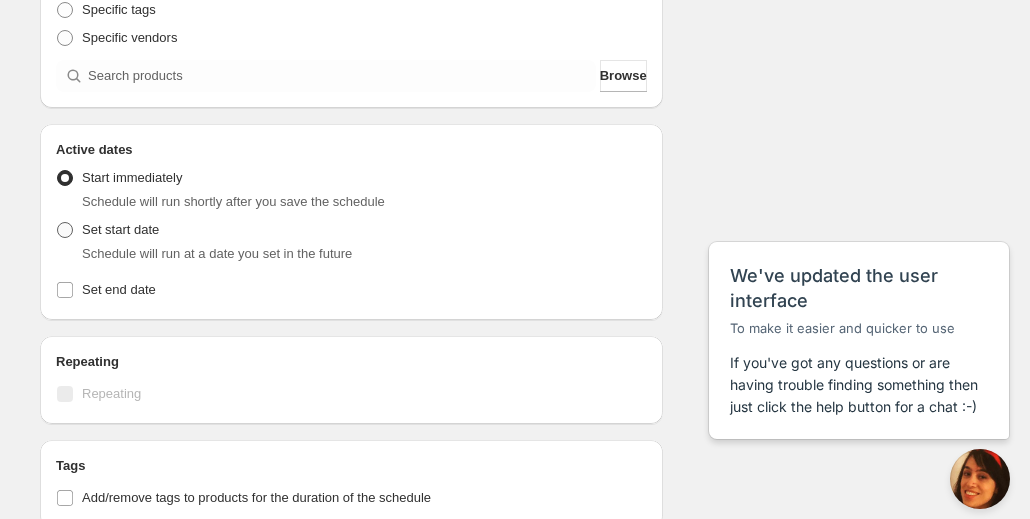 radio on "true" 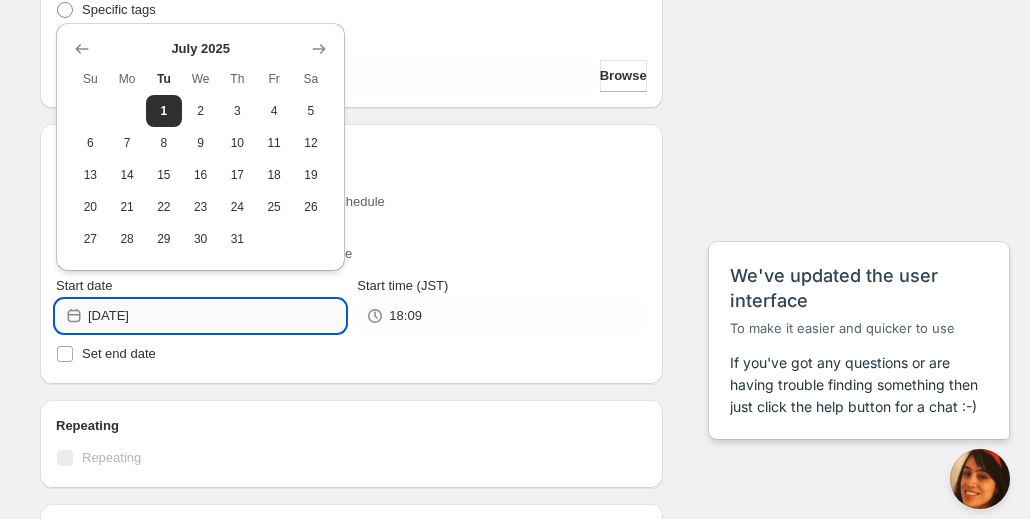 click on "2025-07-01" at bounding box center (216, 316) 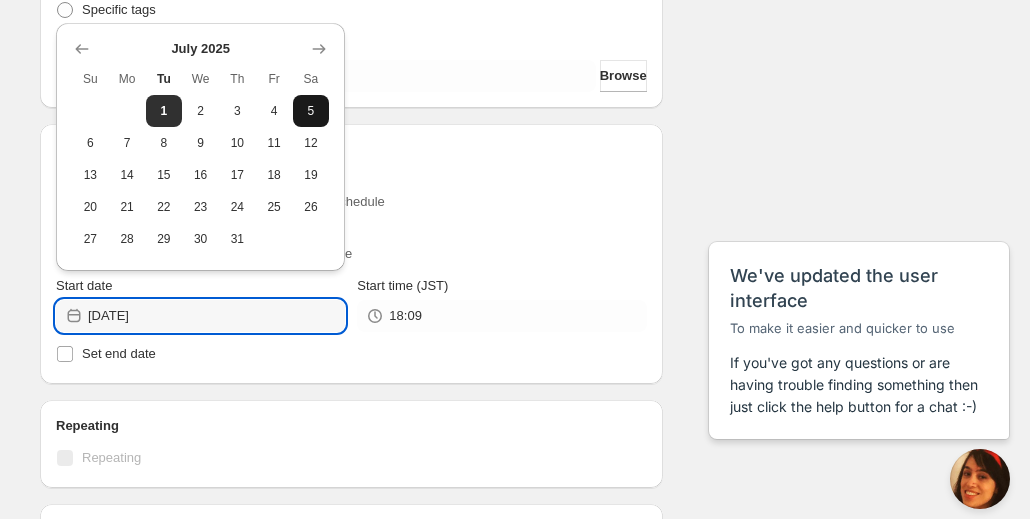 click on "5" at bounding box center [311, 111] 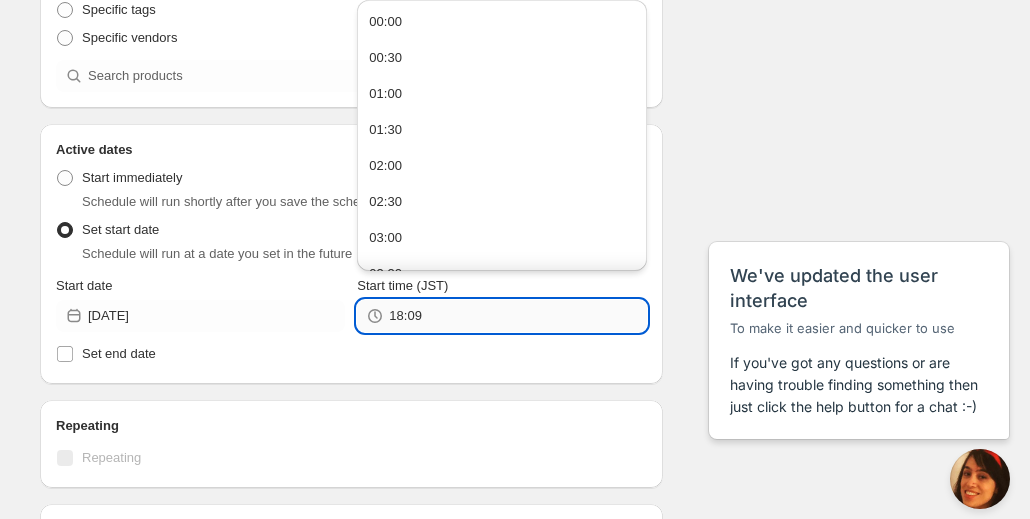 click on "18:09" at bounding box center (517, 316) 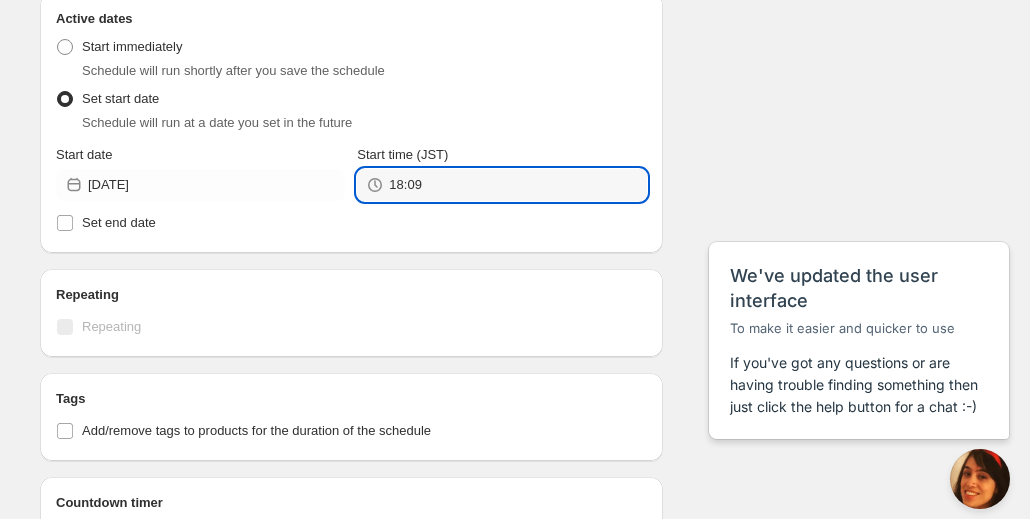 scroll, scrollTop: 600, scrollLeft: 0, axis: vertical 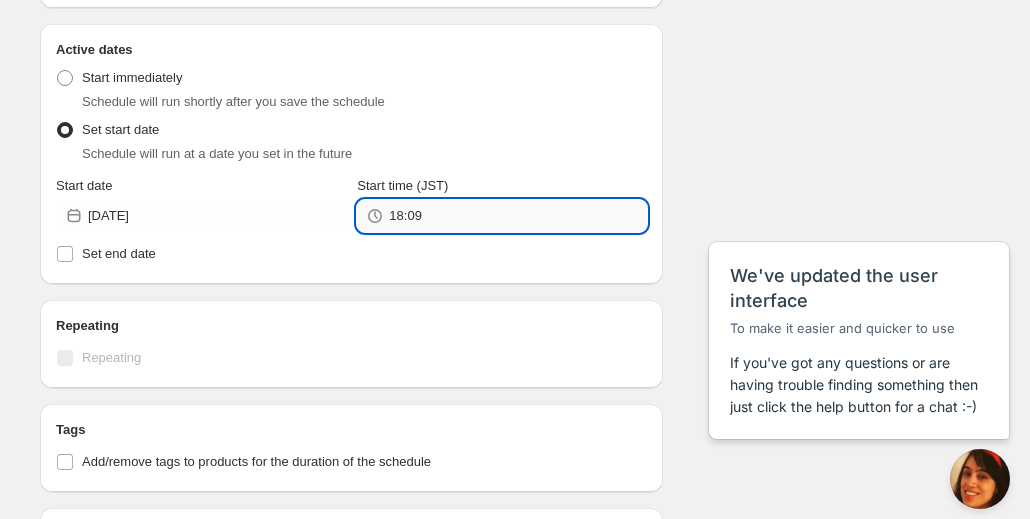 click on "18:09" at bounding box center [517, 216] 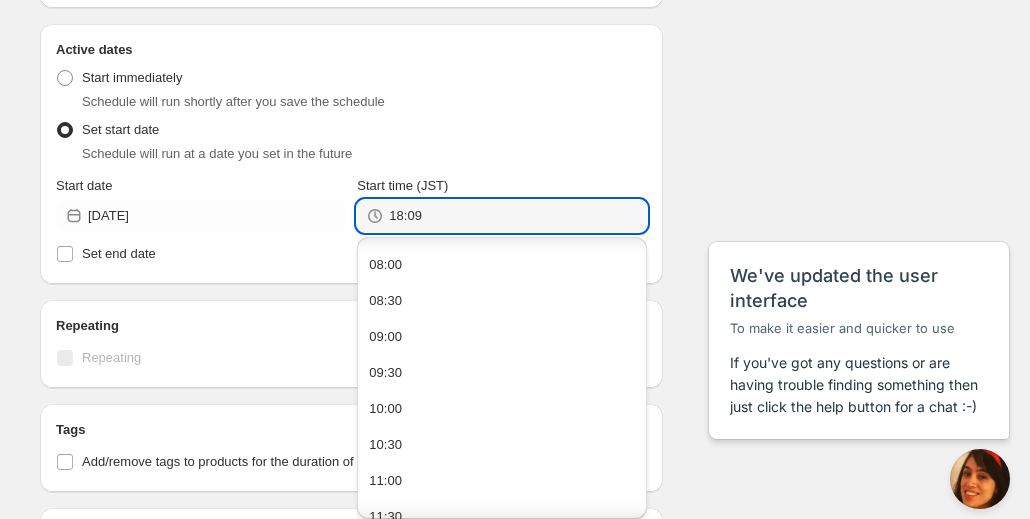 scroll, scrollTop: 700, scrollLeft: 0, axis: vertical 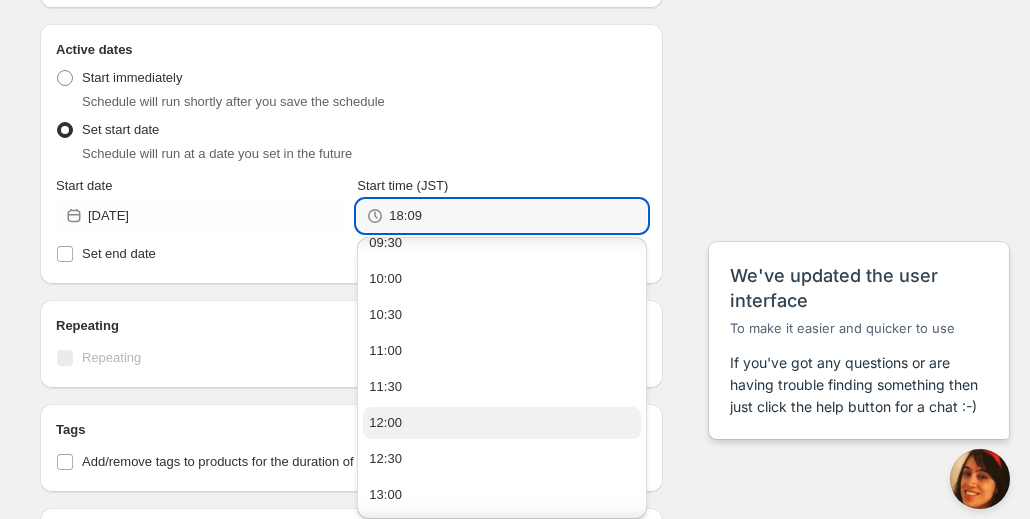 click on "12:00" at bounding box center (501, 423) 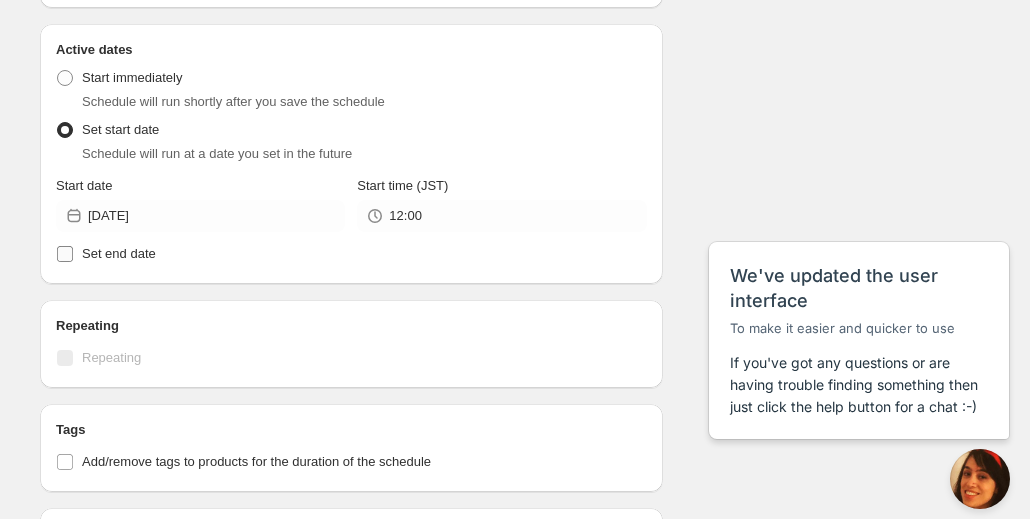 click on "Set end date" at bounding box center (119, 253) 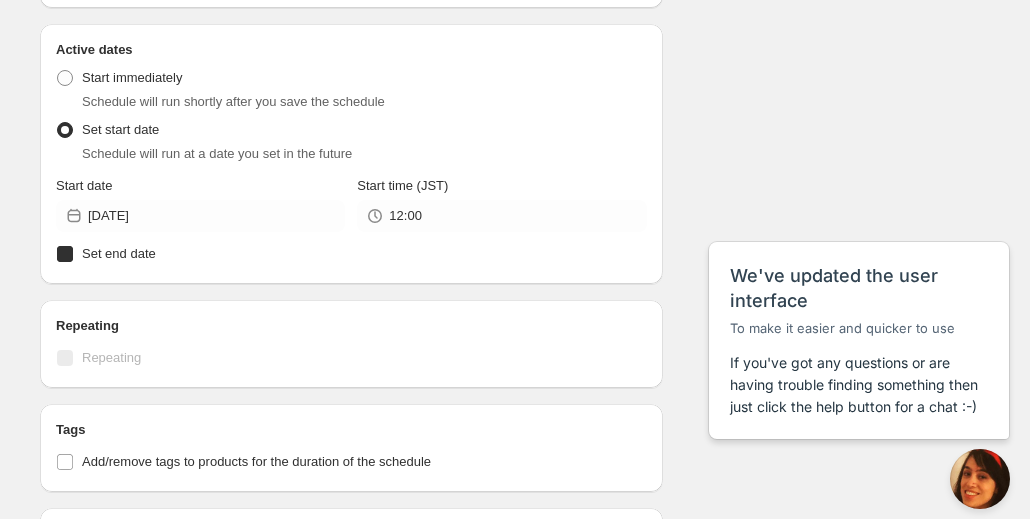 checkbox on "true" 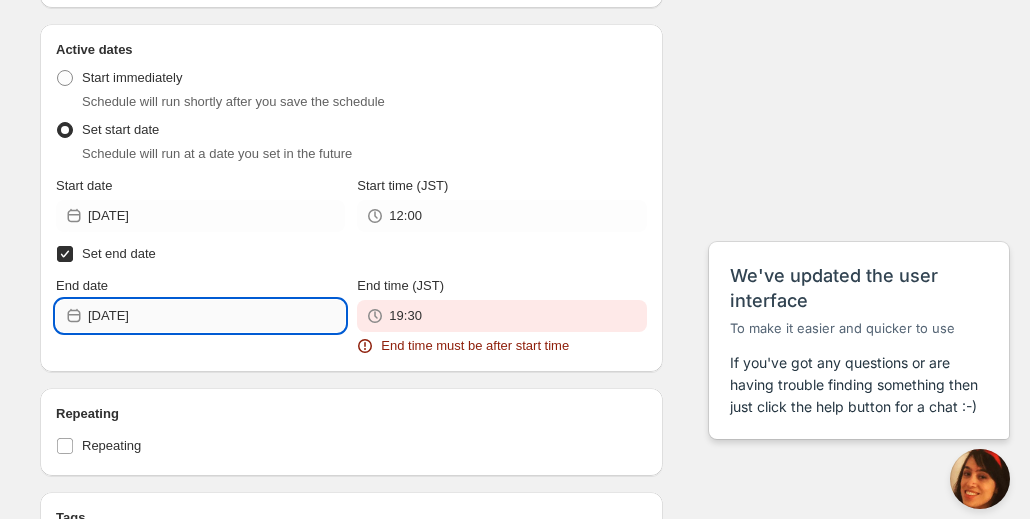 click on "2025-07-01" at bounding box center (216, 316) 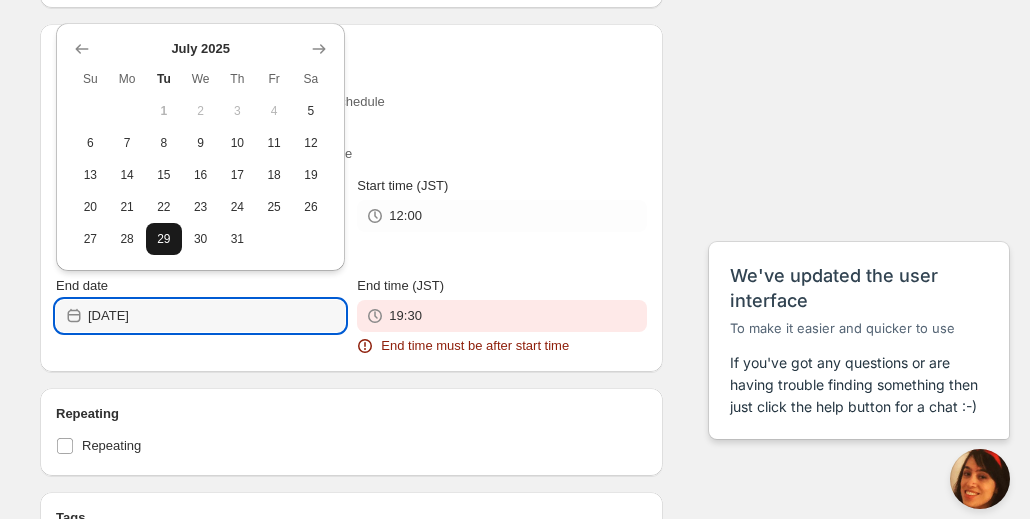 click on "29" at bounding box center [164, 239] 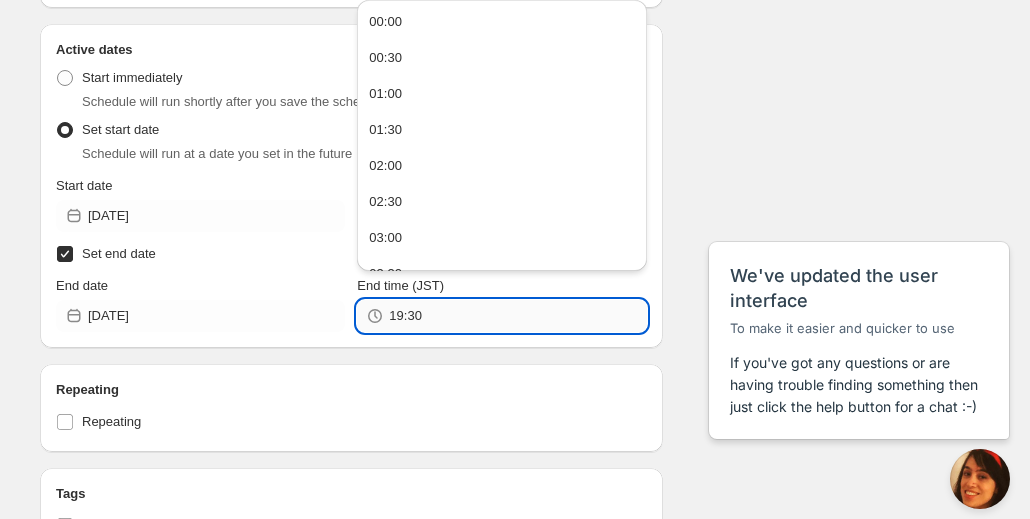 click on "19:30" at bounding box center [517, 316] 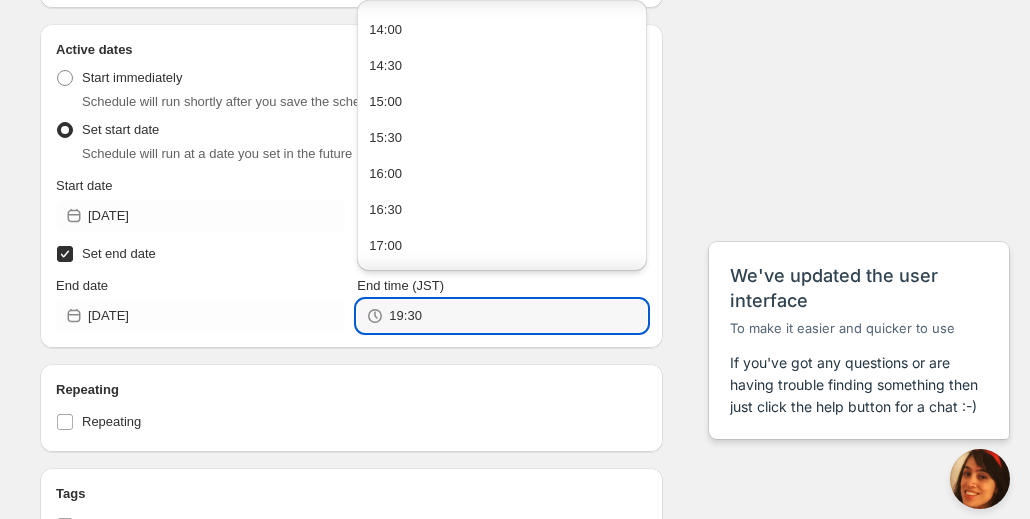 scroll, scrollTop: 1100, scrollLeft: 0, axis: vertical 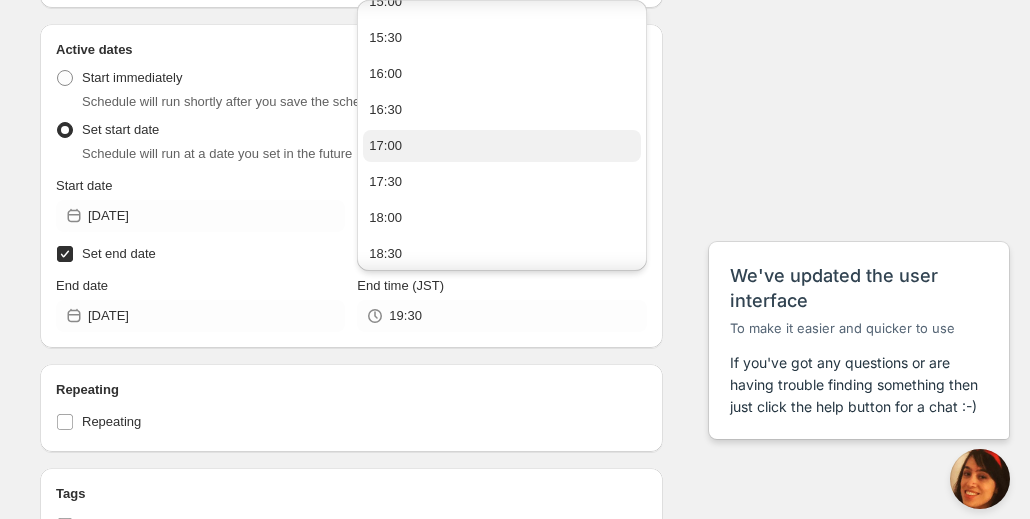 click on "17:00" at bounding box center [501, 146] 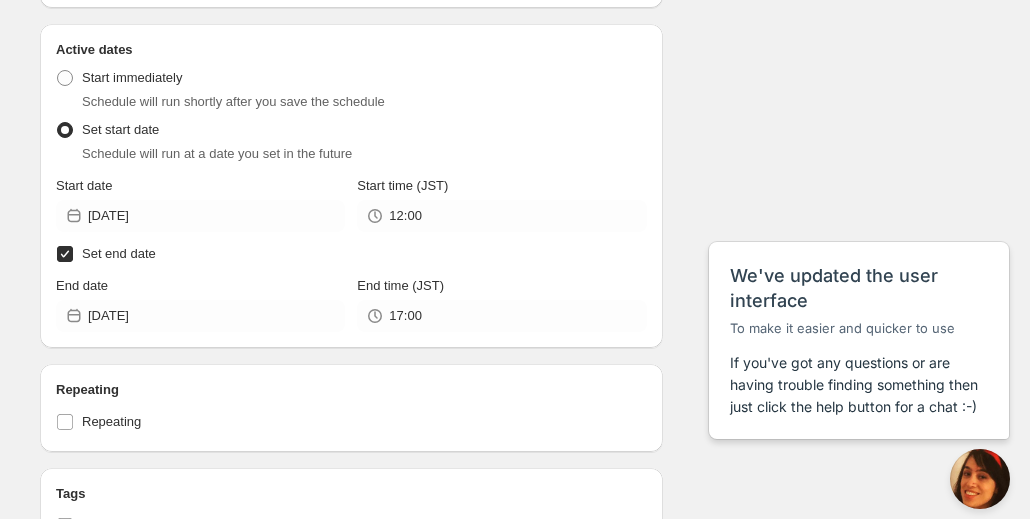click on "Schedule name 7/30・31FURIKO施術カートオープン/アーカイブ Your customers won't see this Action Action Publish product(s) Products will be published on the start date Unpublish product(s) Products will be unpublished on the start date Product selection Entity type Specific products Specific collections Specific tags Specific vendors Browse Active dates Active Date Type Start immediately Schedule will run shortly after you save the schedule Set start date Schedule will run at a date you set in the future Start date 2025-07-05 Start time (JST) 12:00 Set end date End date 2025-07-29 End time (JST) 17:00 Repeating Repeating Ok Cancel Every 1 Date range Days Weeks Months Years Days Ends Never On specific date After a number of occurances Tags Add/remove tags to products for the duration of the schedule Countdown timer Show a countdown timer on the product page Open theme editor Anything else? Sales channel Add/remove products from online store sales channel Ignore products with status Summary Type" at bounding box center (507, 284) 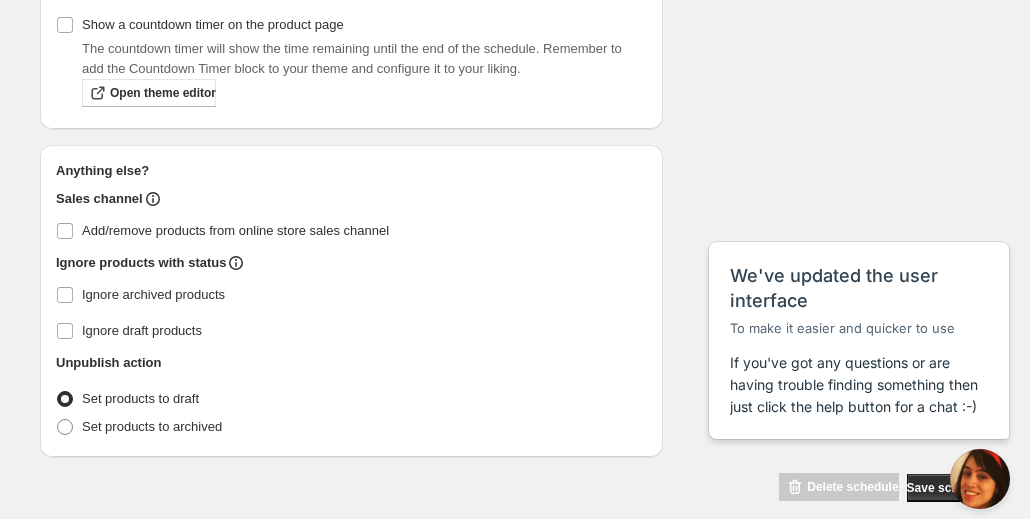 scroll, scrollTop: 1226, scrollLeft: 0, axis: vertical 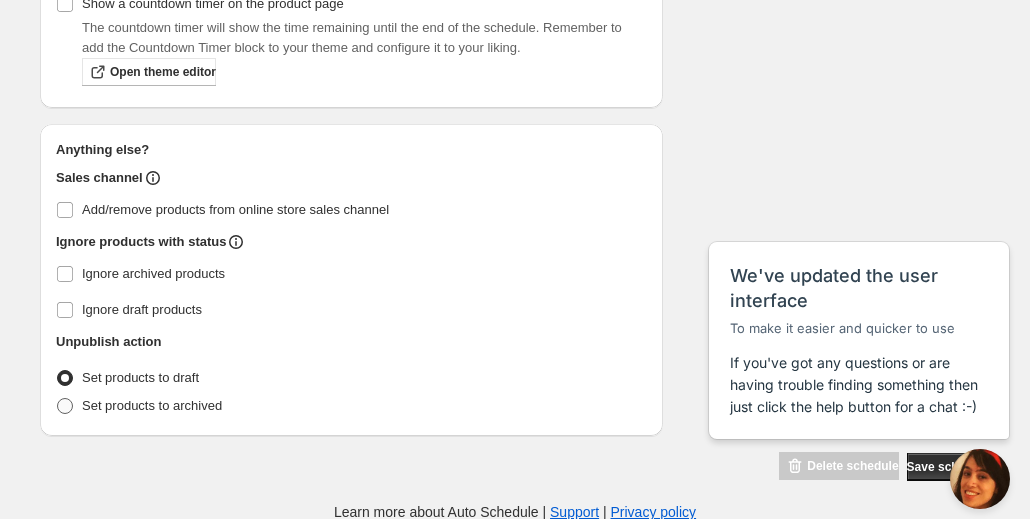 click at bounding box center (65, 406) 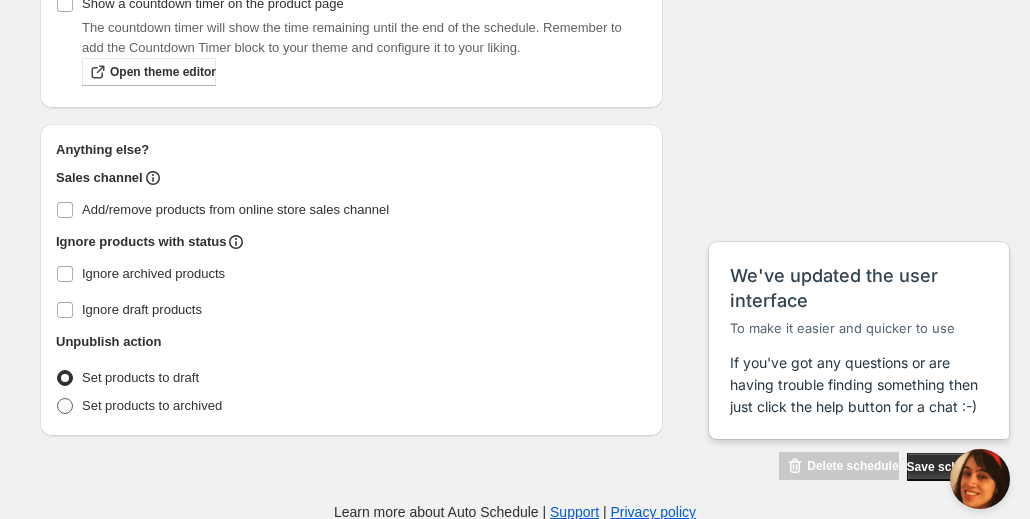radio on "true" 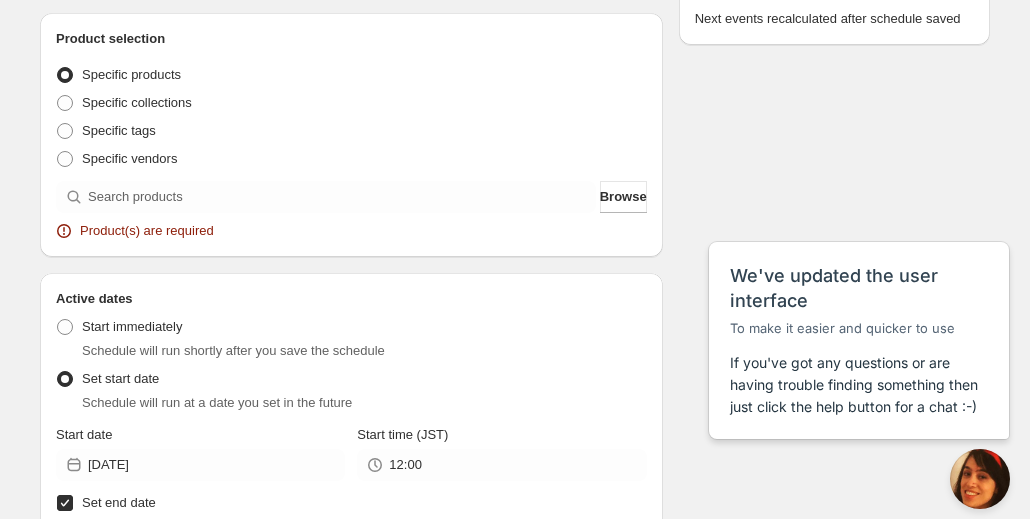 scroll, scrollTop: 488, scrollLeft: 0, axis: vertical 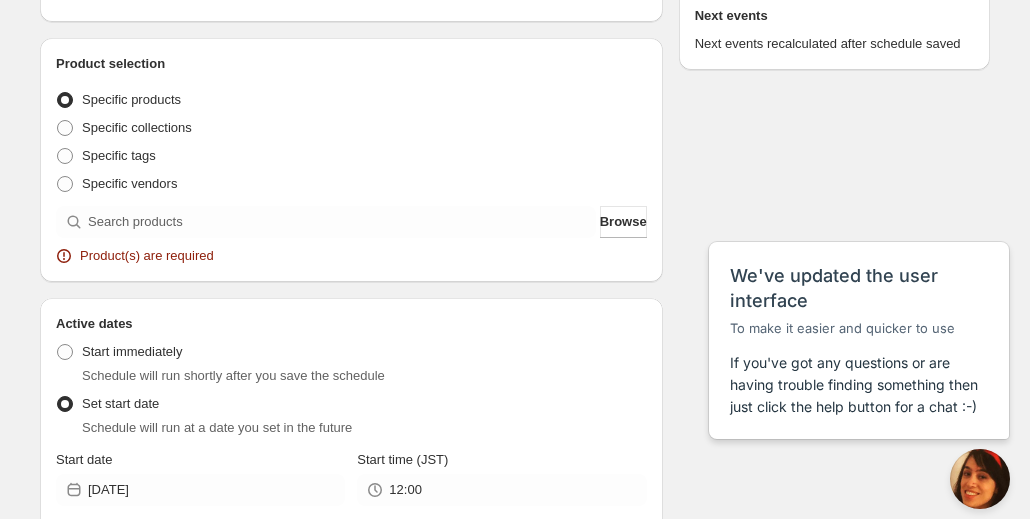 click on "There were some issues with your form submission Product(s) are required Schedule name 7/30・31FURIKO施術カートオープン/アーカイブ Your customers won't see this Action Action Publish product(s) Products will be published on the start date Unpublish product(s) Products will be unpublished on the start date Product selection Entity type Specific products Specific collections Specific tags Specific vendors Browse Product(s) are required Active dates Active Date Type Start immediately Schedule will run shortly after you save the schedule Set start date Schedule will run at a date you set in the future Start date 2025-07-05 Start time (JST) 12:00 Set end date End date 2025-07-29 End time (JST) 17:00 Repeating Repeating Ok Cancel Every 1 Date range Days Weeks Months Years Days Ends Never On specific date After a number of occurances Tags Add/remove tags to products for the duration of the schedule Countdown timer Show a countdown timer on the product page Open theme editor Anything else? Summary Type" at bounding box center (507, 477) 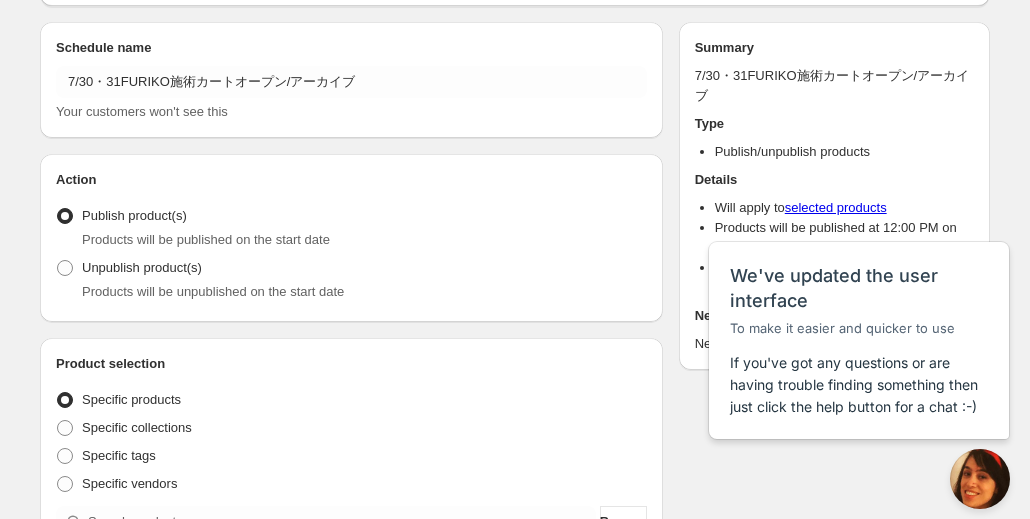scroll, scrollTop: 288, scrollLeft: 0, axis: vertical 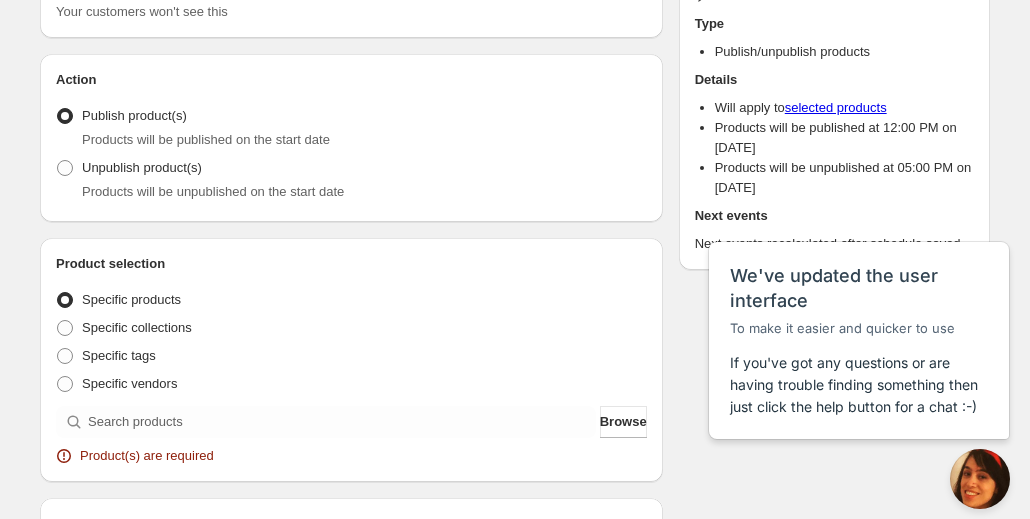 click 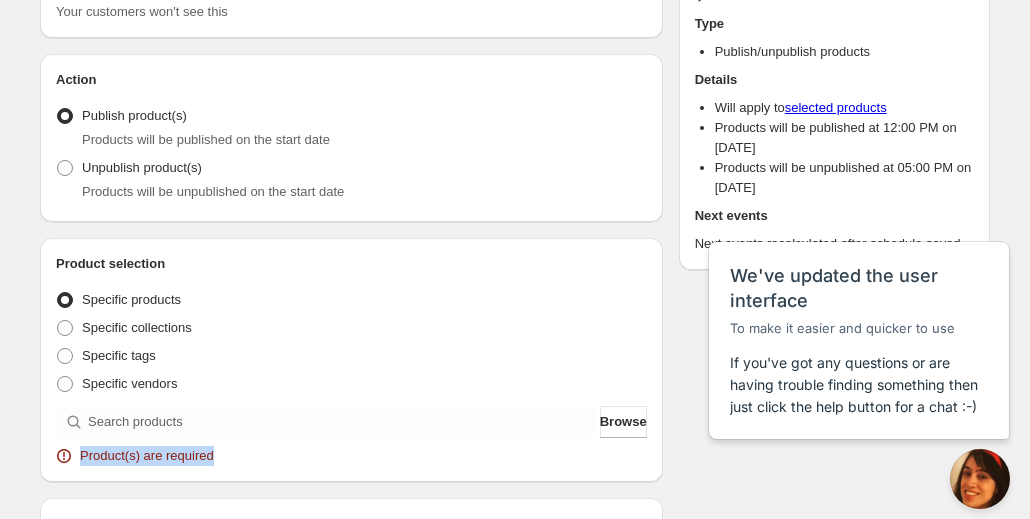drag, startPoint x: 212, startPoint y: 459, endPoint x: 81, endPoint y: 455, distance: 131.06105 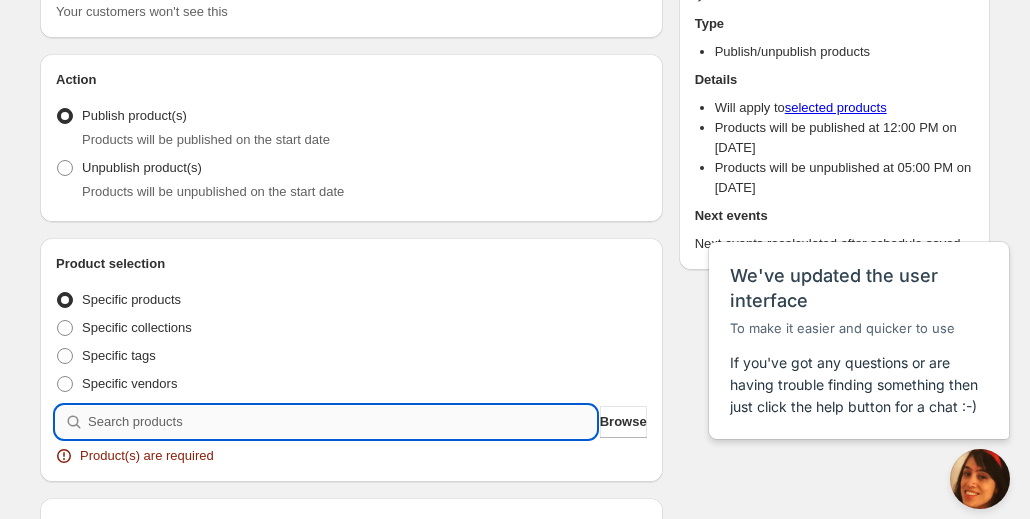 click at bounding box center [342, 422] 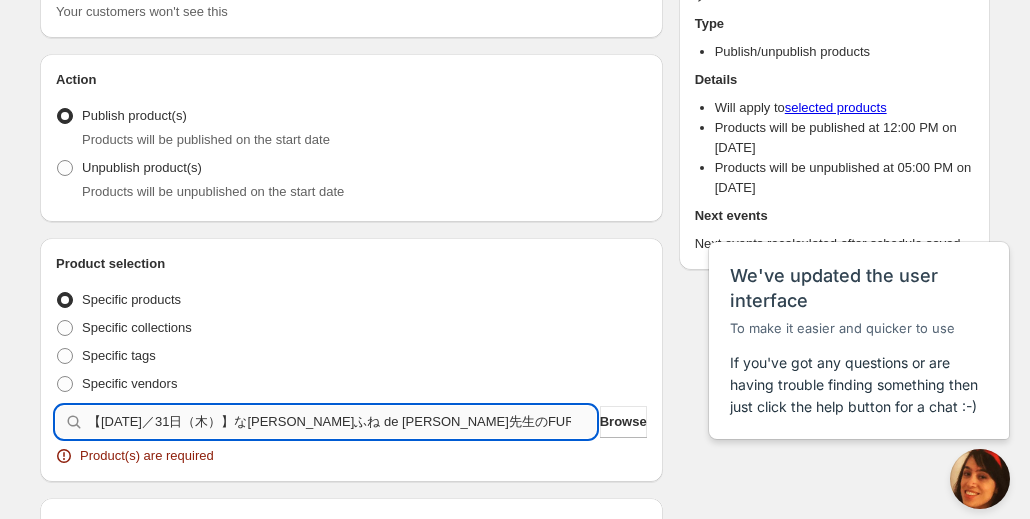 type 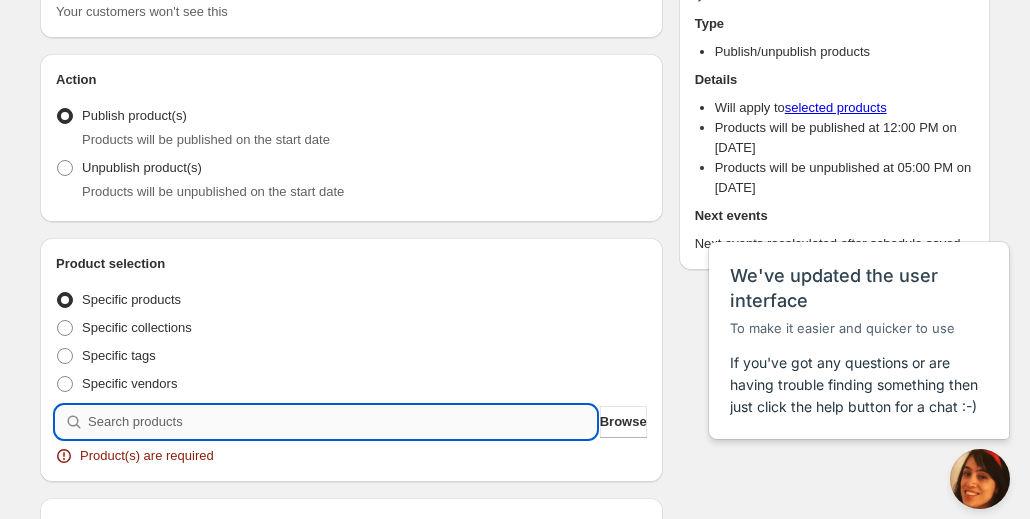 scroll, scrollTop: 0, scrollLeft: 0, axis: both 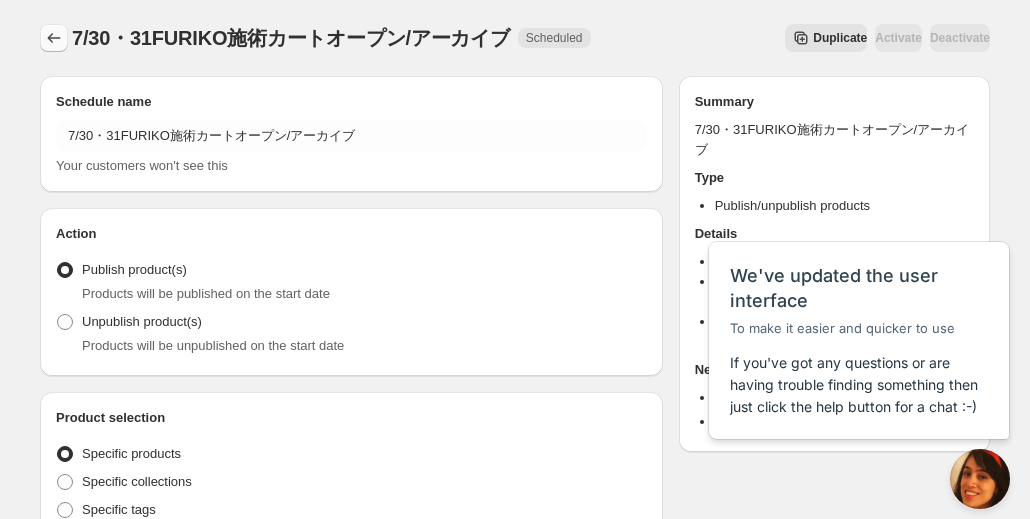 click at bounding box center [54, 38] 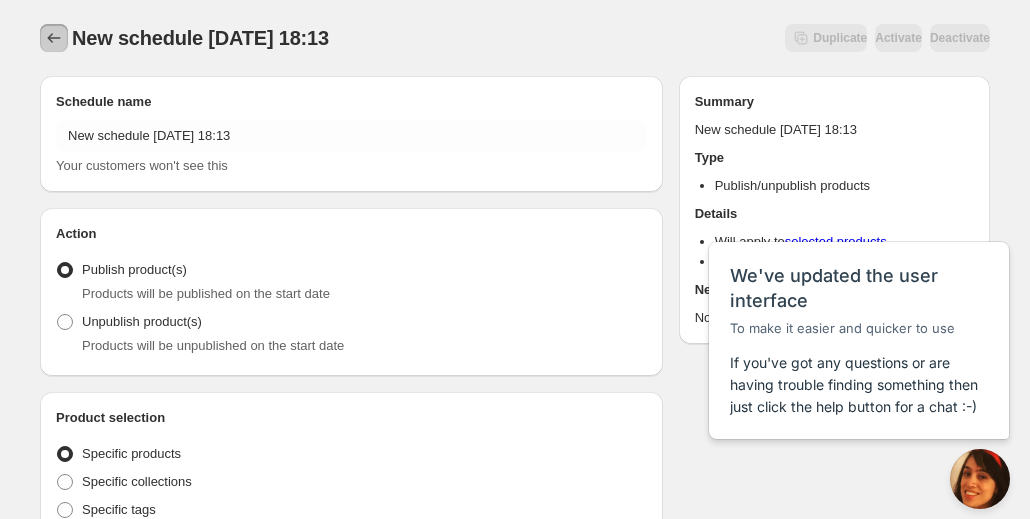 click 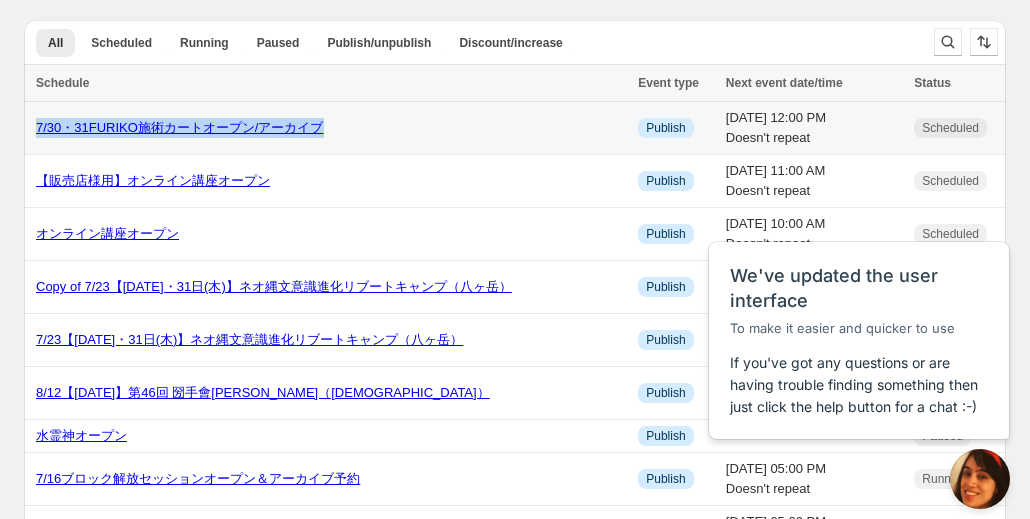 drag, startPoint x: 331, startPoint y: 129, endPoint x: 35, endPoint y: 123, distance: 296.0608 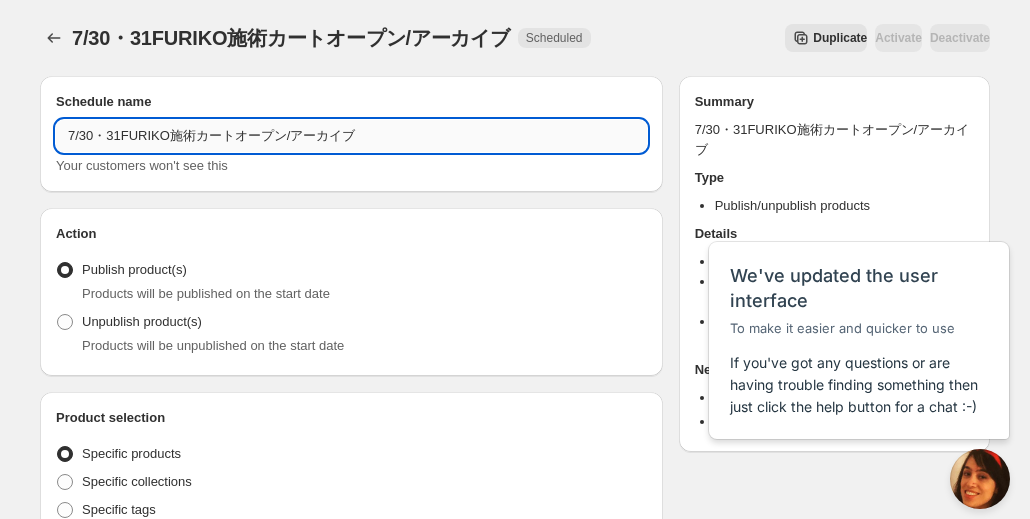 click on "7/30・31FURIKO施術カートオープン/アーカイブ" at bounding box center [351, 136] 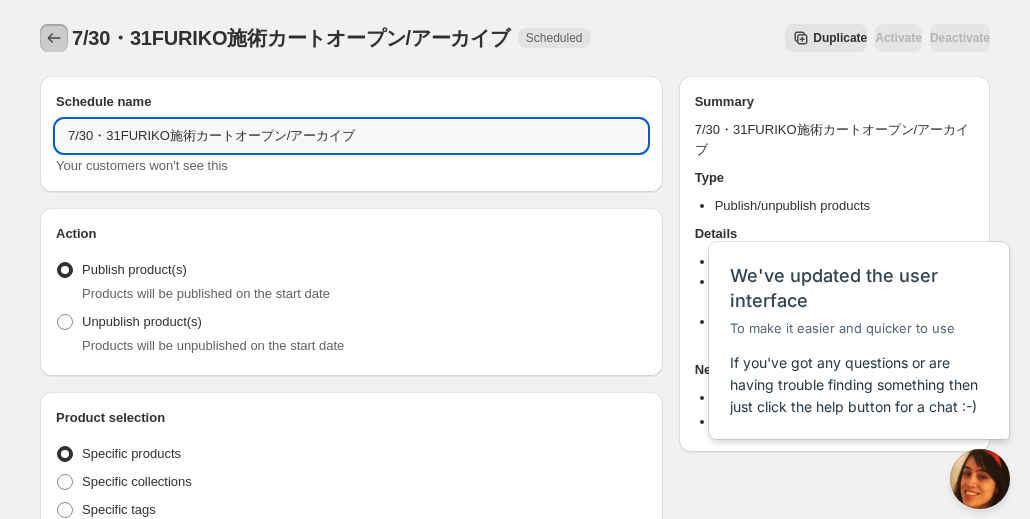 click 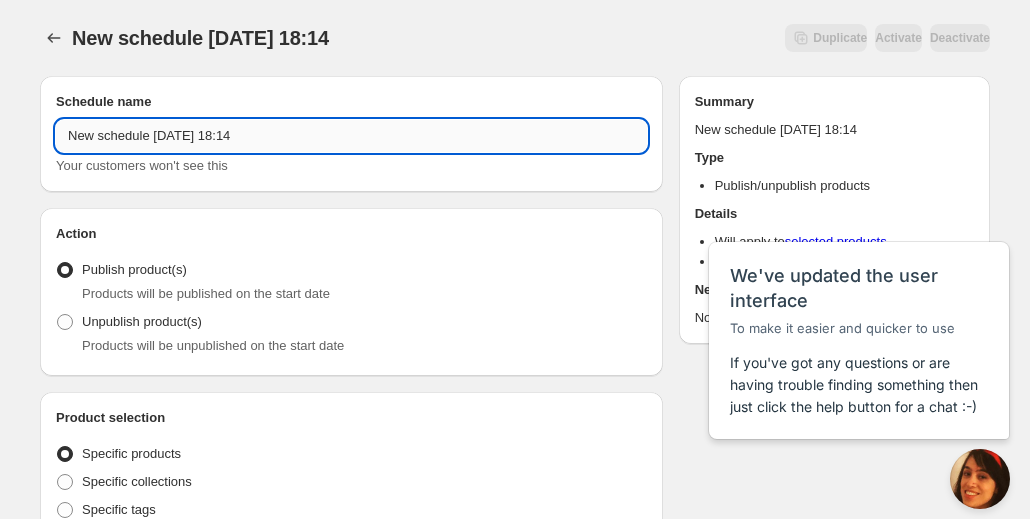 click on "New schedule Jul 01 2025 18:14" at bounding box center [351, 136] 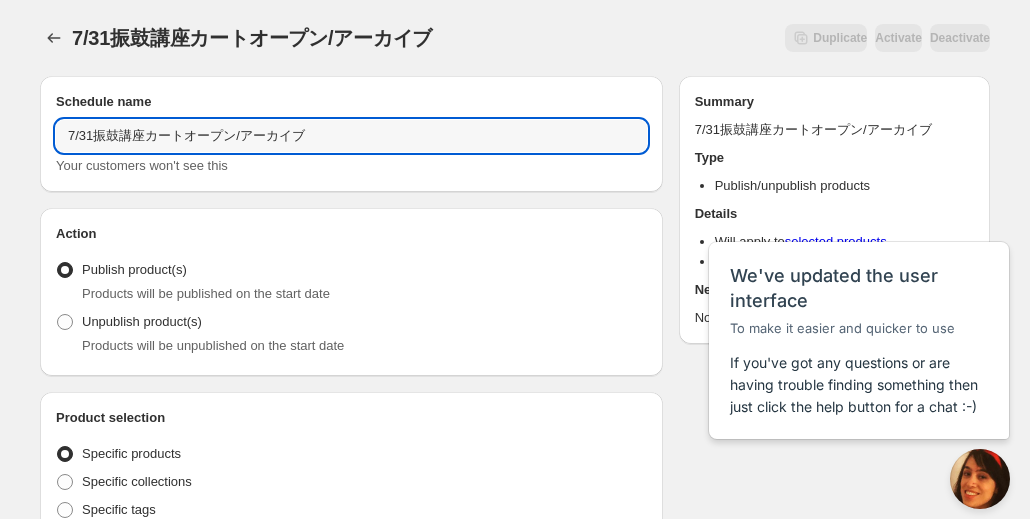 type on "7/31振鼓講座カートオープン/アーカイブ" 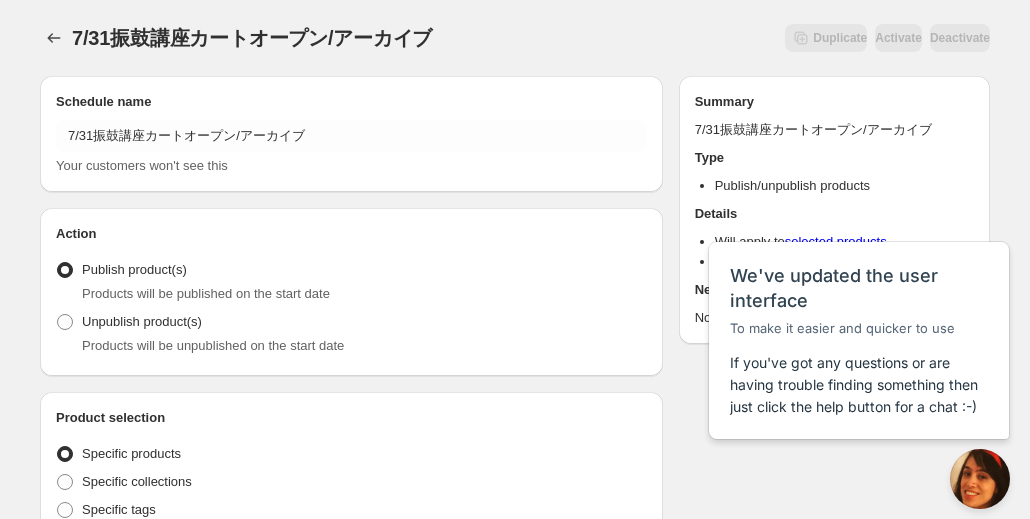 click on "7/31振鼓講座カートオープン/アーカイブ. This page is ready 7/31振鼓講座カートオープン/アーカイブ Duplicate Activate Deactivate More actions Duplicate Activate Deactivate Submit Schedule name 7/31振鼓講座カートオープン/アーカイブ Your customers won't see this Action Action Publish product(s) Products will be published on the start date Unpublish product(s) Products will be unpublished on the start date Product selection Entity type Specific products Specific collections Specific tags Specific vendors Browse Active dates Active Date Type Start immediately Schedule will run shortly after you save the schedule Set start date Schedule will run at a date you set in the future Set end date Repeating Repeating Ok Cancel Every 1 Date range Days Weeks Months Years Days Ends Never On specific date After a number of occurances Tags Add/remove tags to products for the duration of the schedule Countdown timer Show a countdown timer on the product page Open theme editor Summary" at bounding box center [515, 762] 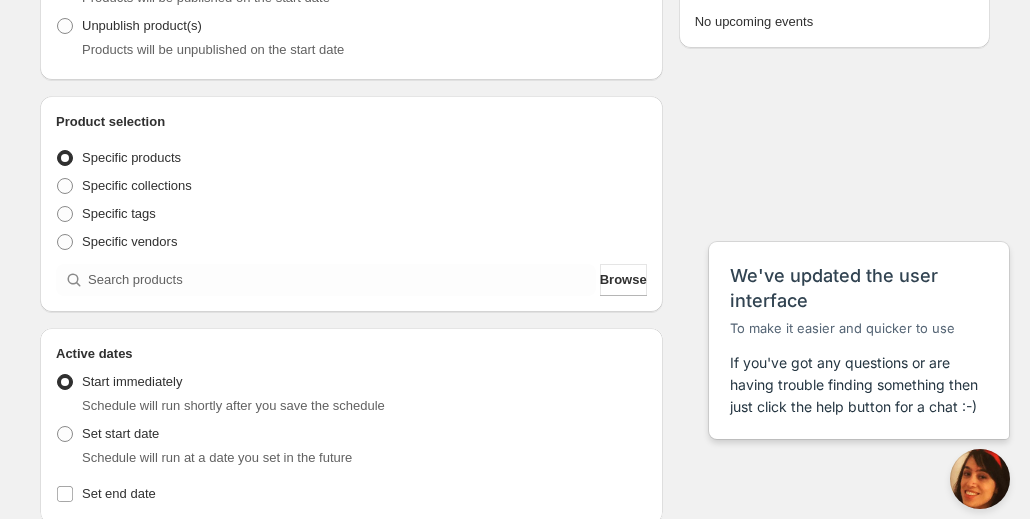 scroll, scrollTop: 300, scrollLeft: 0, axis: vertical 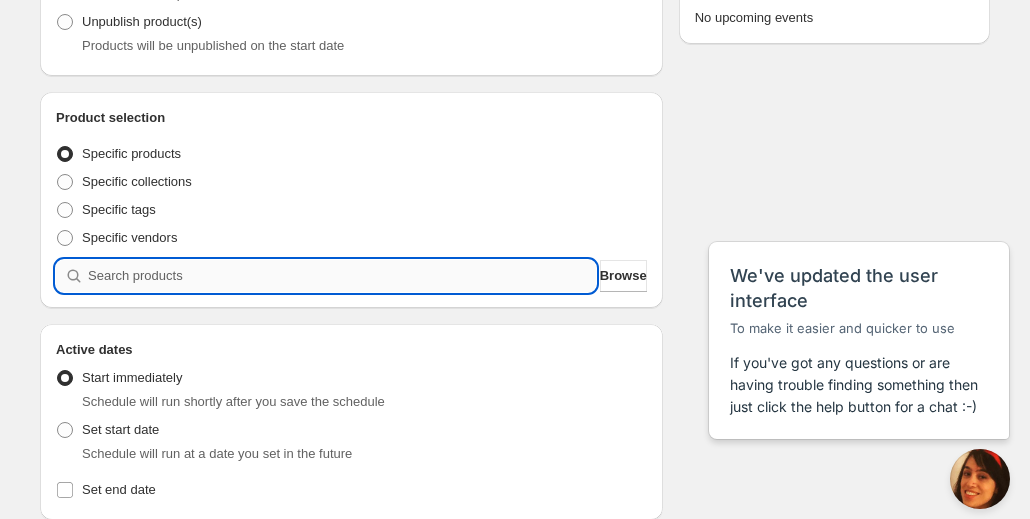 click at bounding box center (342, 276) 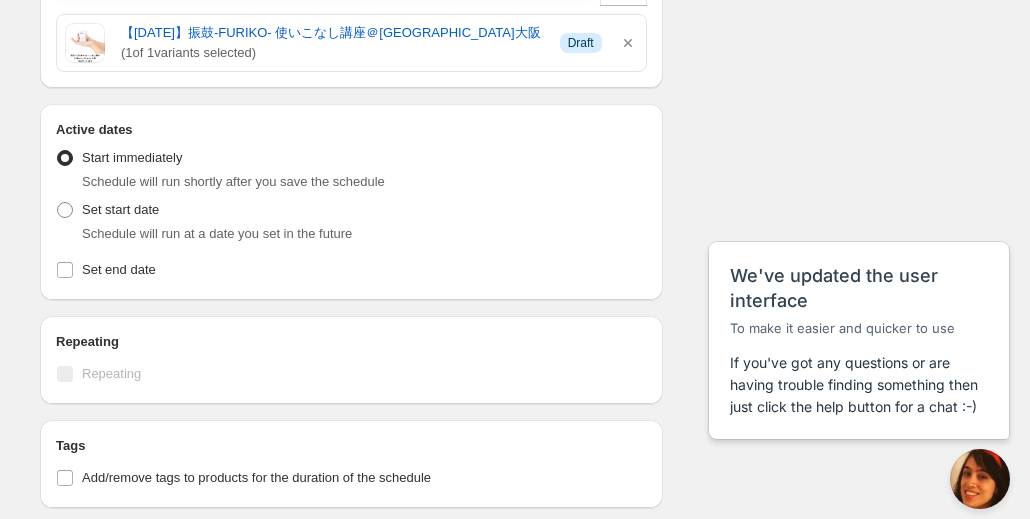 scroll, scrollTop: 600, scrollLeft: 0, axis: vertical 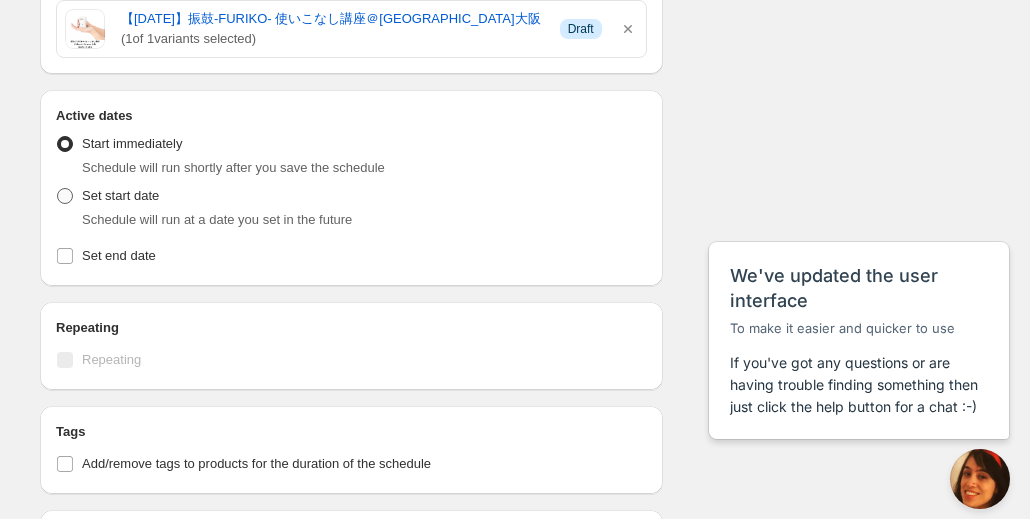 click at bounding box center (65, 196) 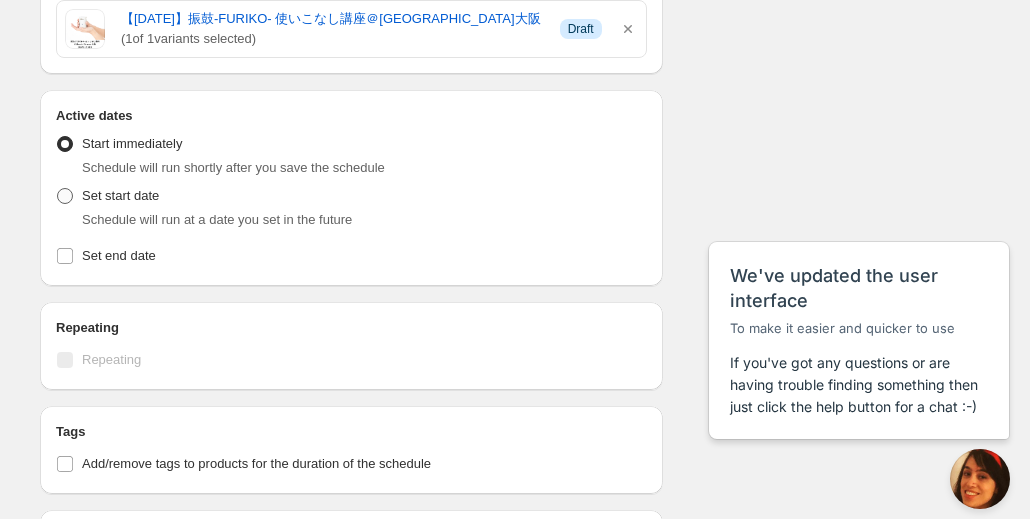 radio on "true" 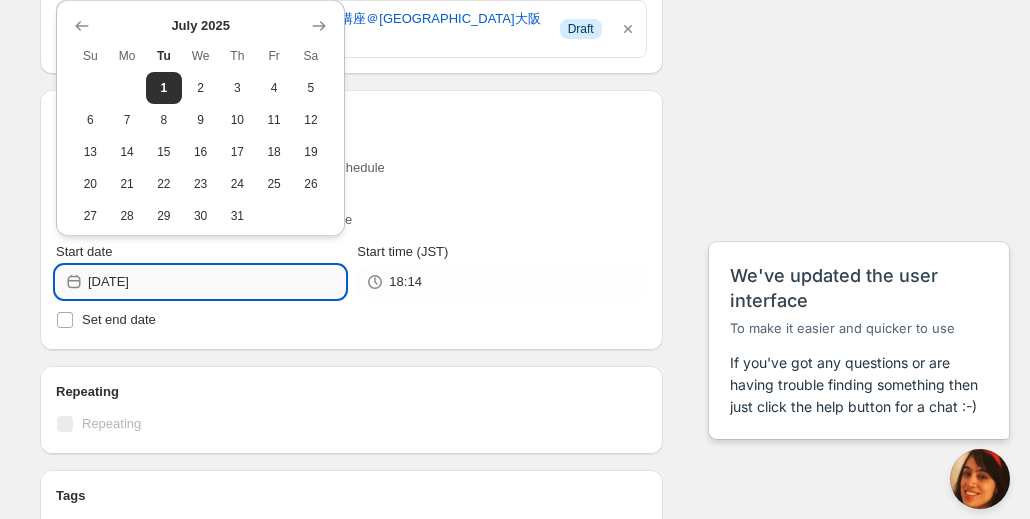 click on "2025-07-01" at bounding box center (216, 282) 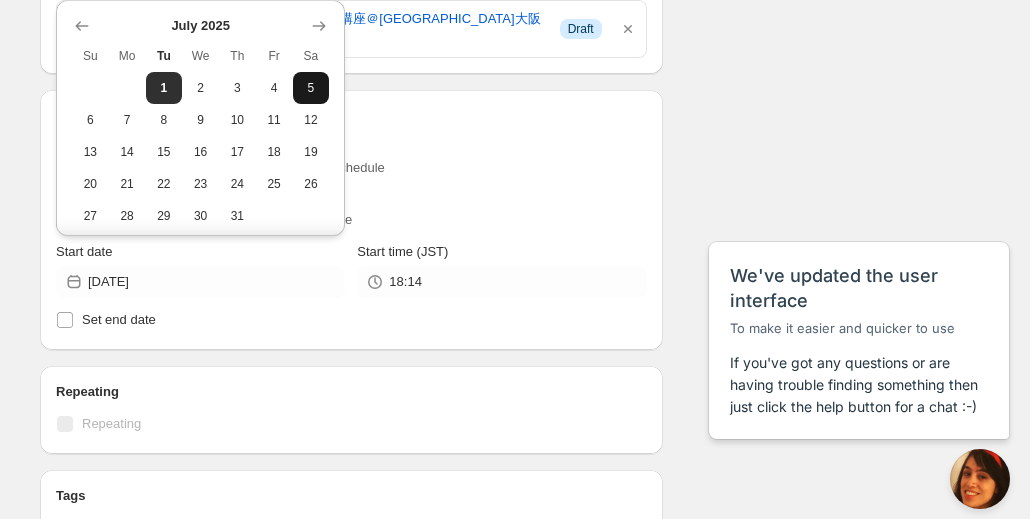 click on "5" at bounding box center (311, 88) 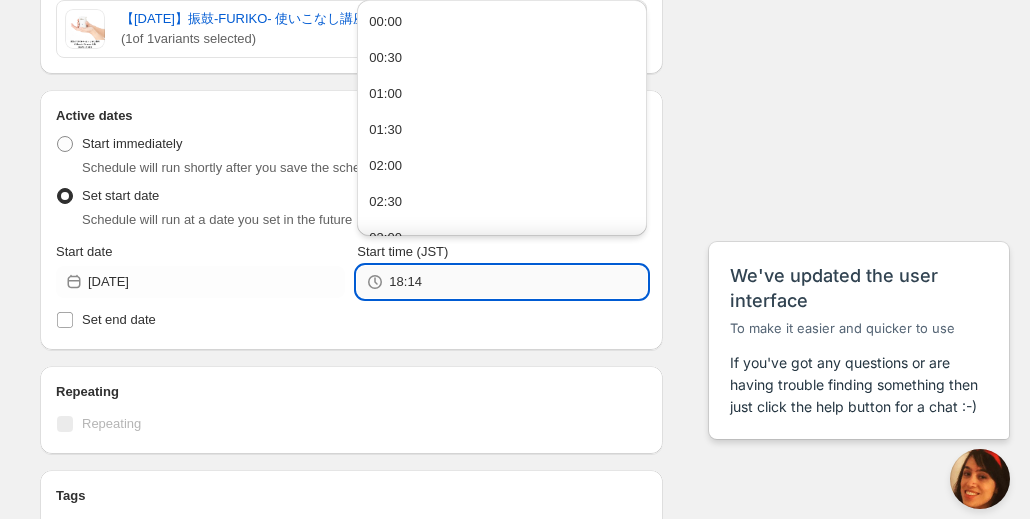 click on "18:14" at bounding box center [517, 282] 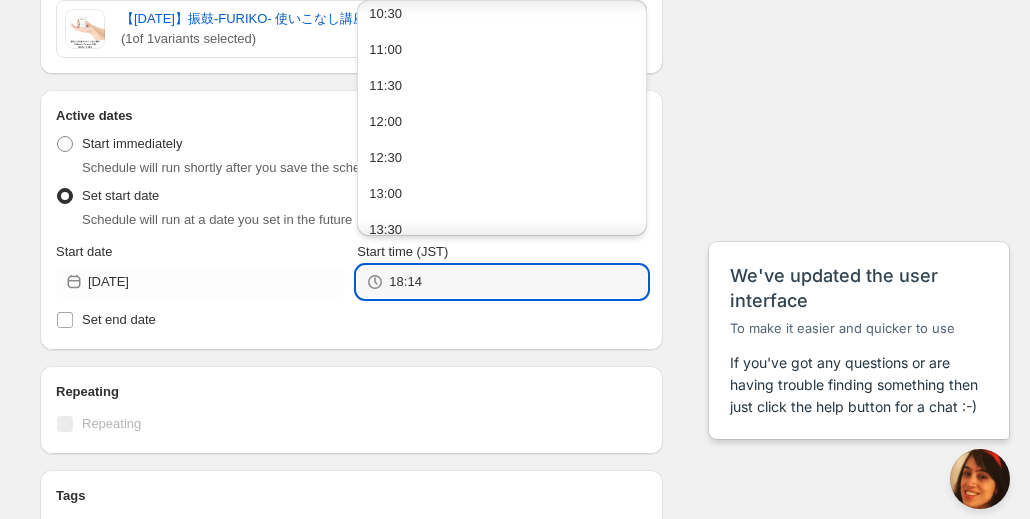 scroll, scrollTop: 800, scrollLeft: 0, axis: vertical 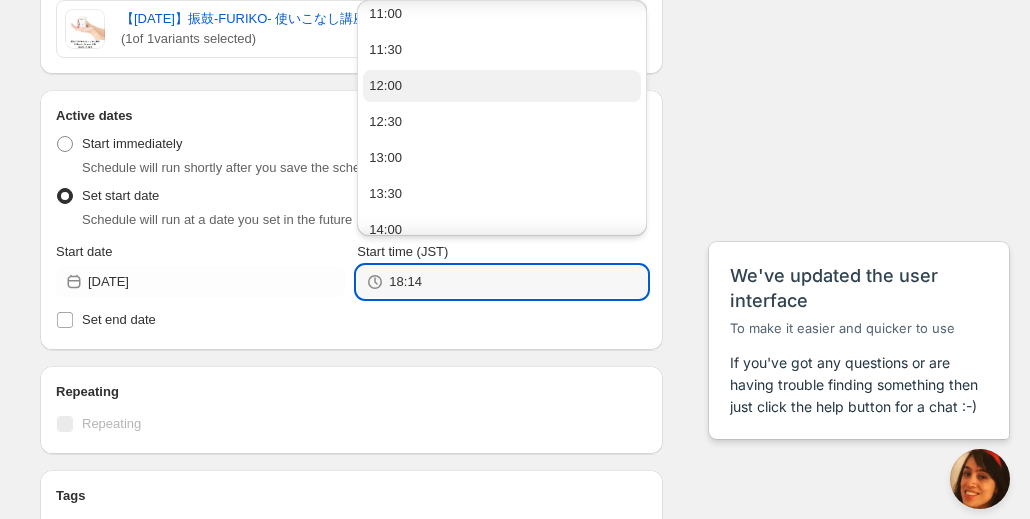 click on "12:00" at bounding box center (501, 86) 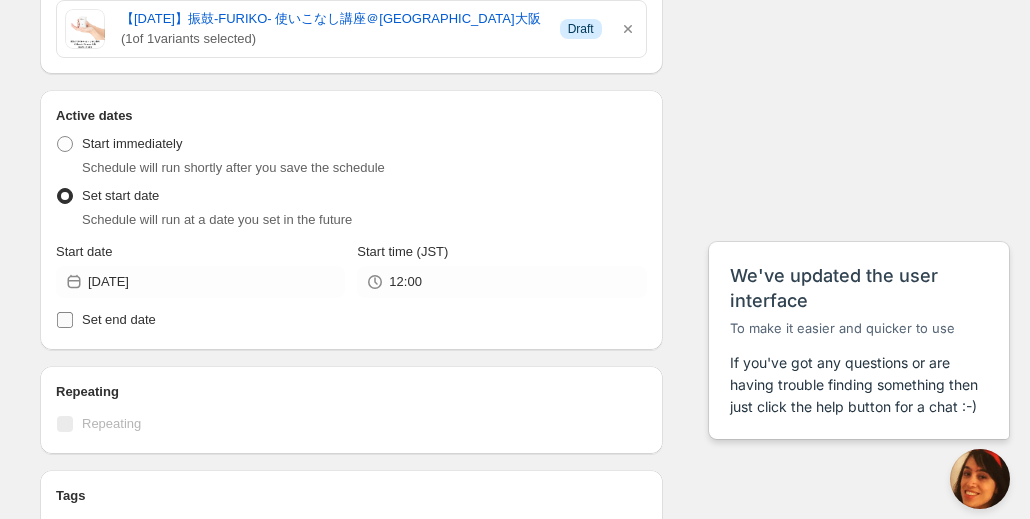 click on "Set end date" at bounding box center [119, 319] 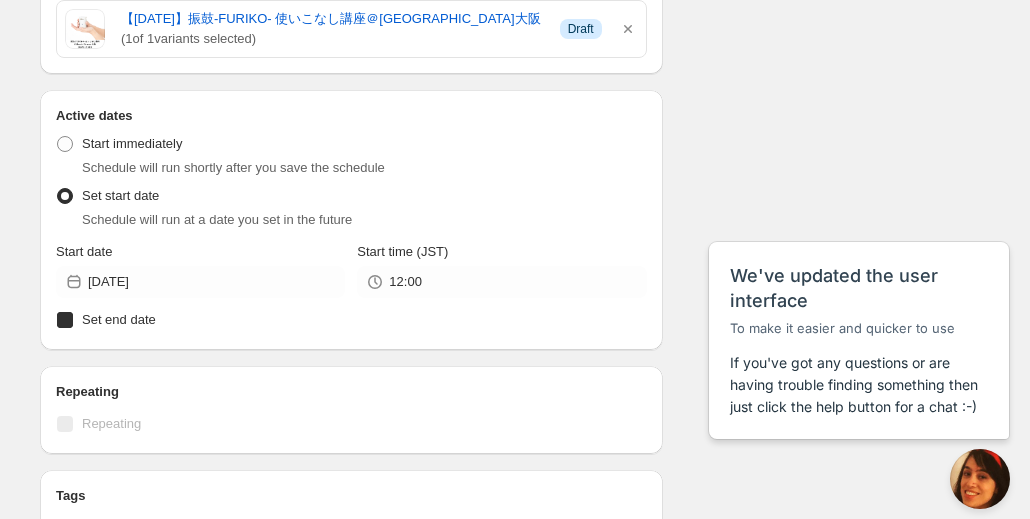 checkbox on "true" 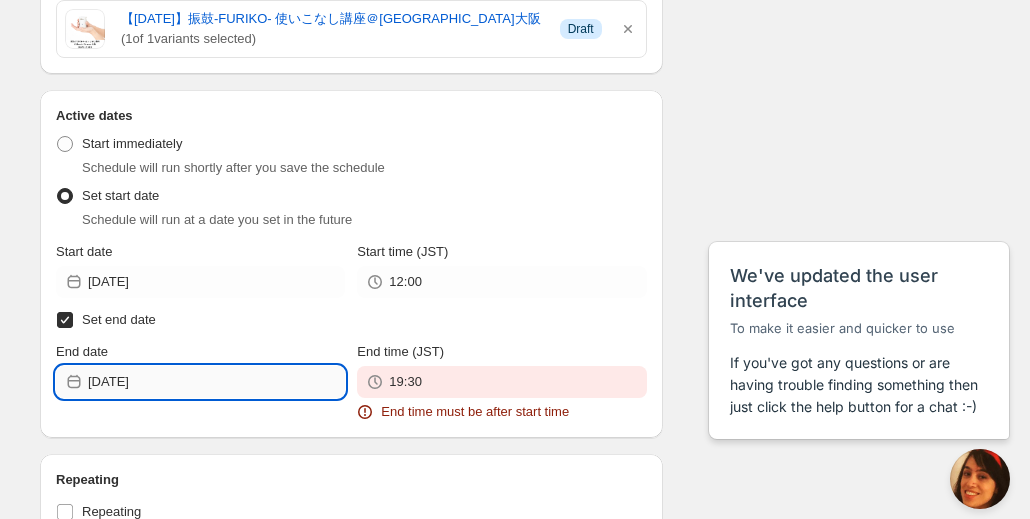 click on "2025-07-01" at bounding box center [216, 382] 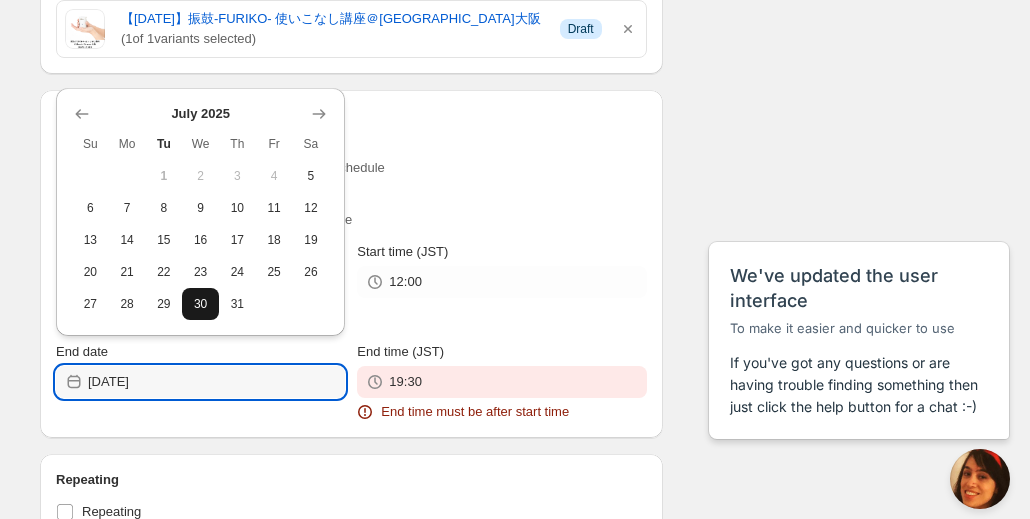 click on "30" at bounding box center [200, 304] 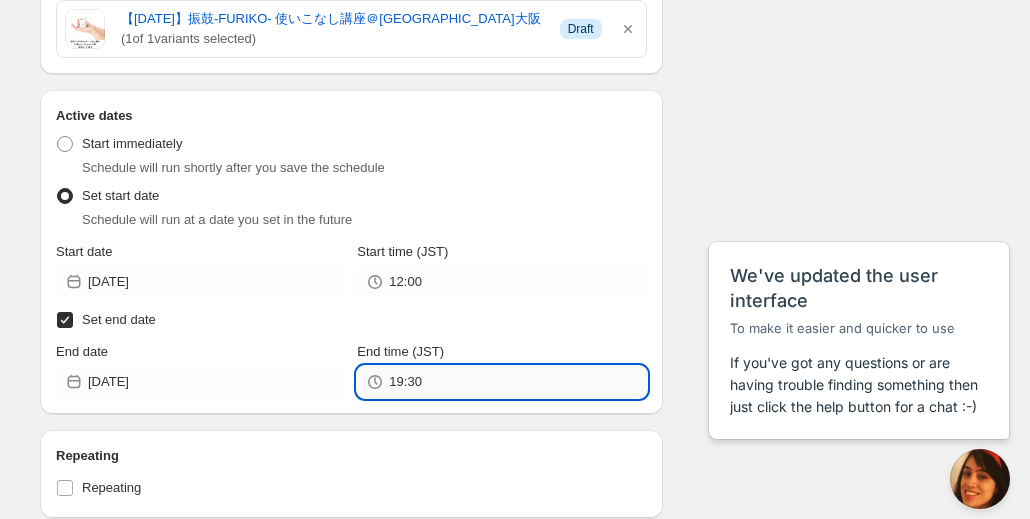 click on "19:30" at bounding box center [517, 382] 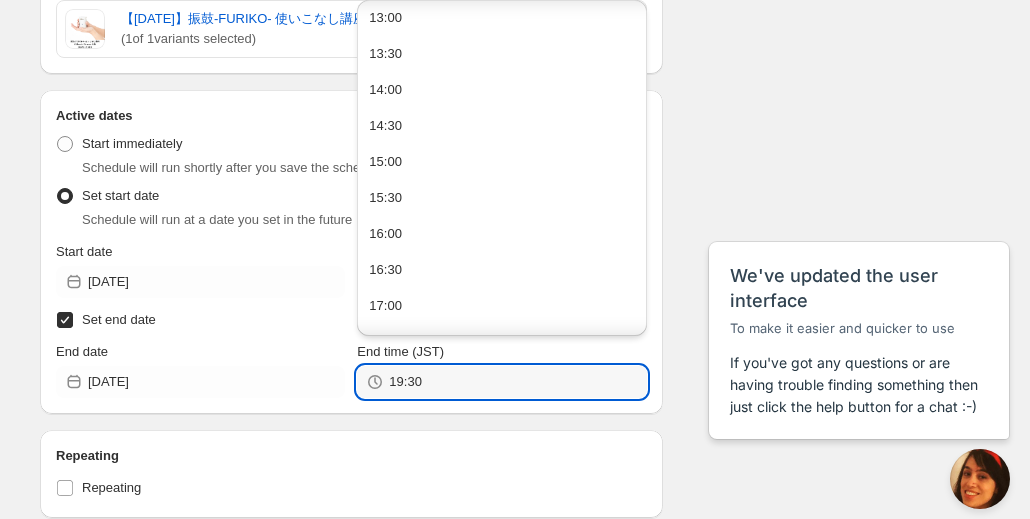 scroll, scrollTop: 1000, scrollLeft: 0, axis: vertical 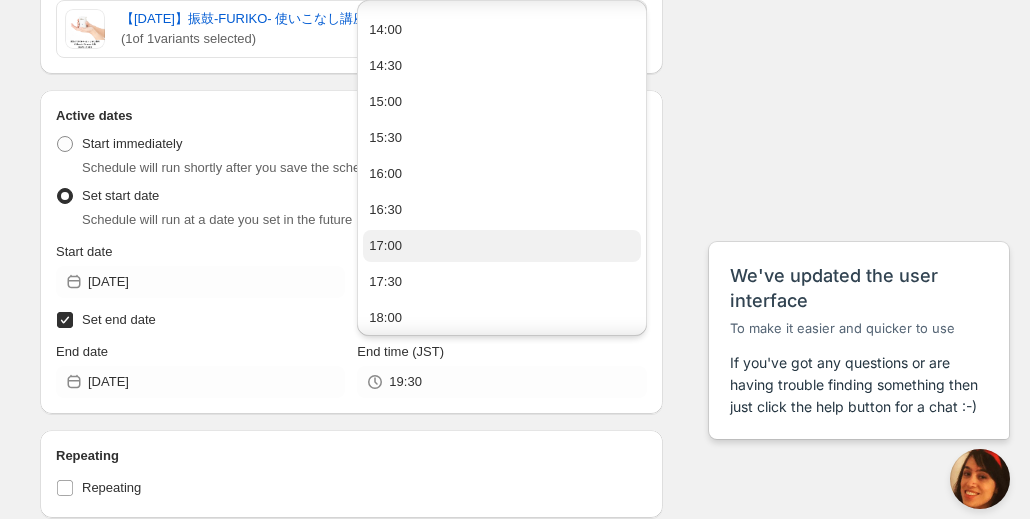 click on "17:00" at bounding box center [501, 246] 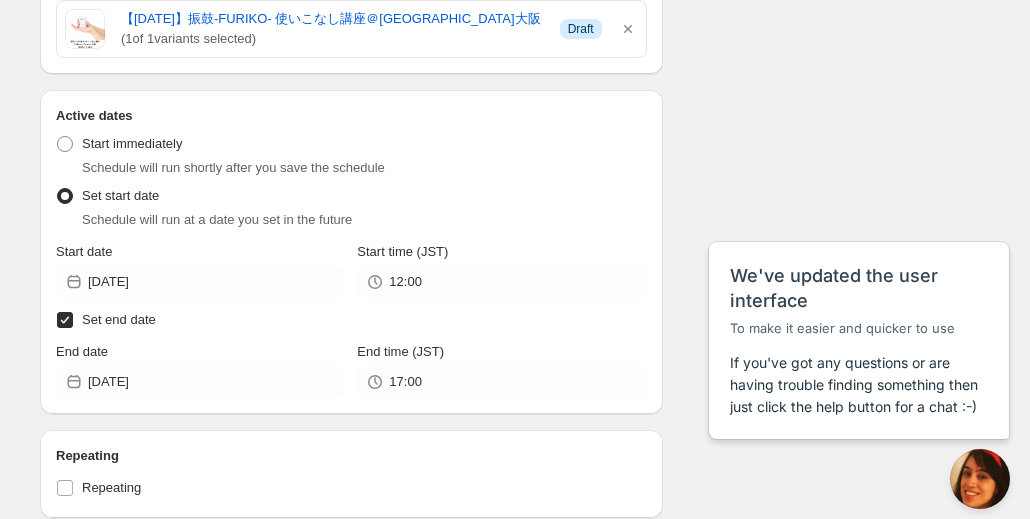 click on "7/31振鼓講座カートオープン/アーカイブ. This page is ready 7/31振鼓講座カートオープン/アーカイブ Duplicate Activate Deactivate More actions Duplicate Activate Deactivate Submit Schedule name 7/31振鼓講座カートオープン/アーカイブ Your customers won't see this Action Action Publish product(s) Products will be published on the start date Unpublish product(s) Products will be unpublished on the start date Product selection Entity type Specific products Specific collections Specific tags Specific vendors Browse 【7月31日（木）】振鼓-FURIKO- 使いこなし講座＠MUSUHI Terrace大阪 ( 1  of   1  variants selected) Info Draft Active dates Active Date Type Start immediately Schedule will run shortly after you save the schedule Set start date Schedule will run at a date you set in the future Start date 2025-07-05 Start time (JST) 12:00 Set end date End date 2025-07-30 End time (JST) 17:00 Repeating Repeating Ok Cancel Every 1 Date range Days Weeks Months Years" at bounding box center [515, 287] 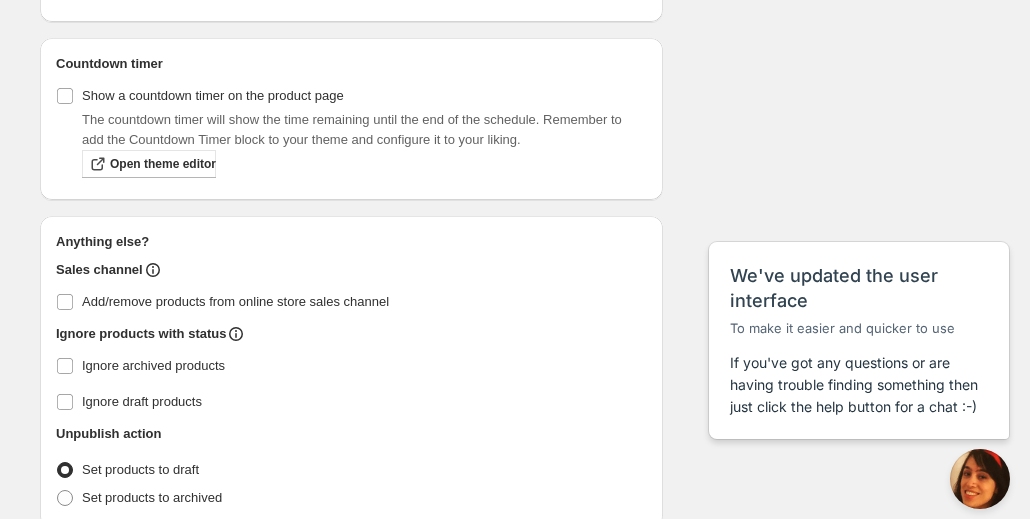 scroll, scrollTop: 1291, scrollLeft: 0, axis: vertical 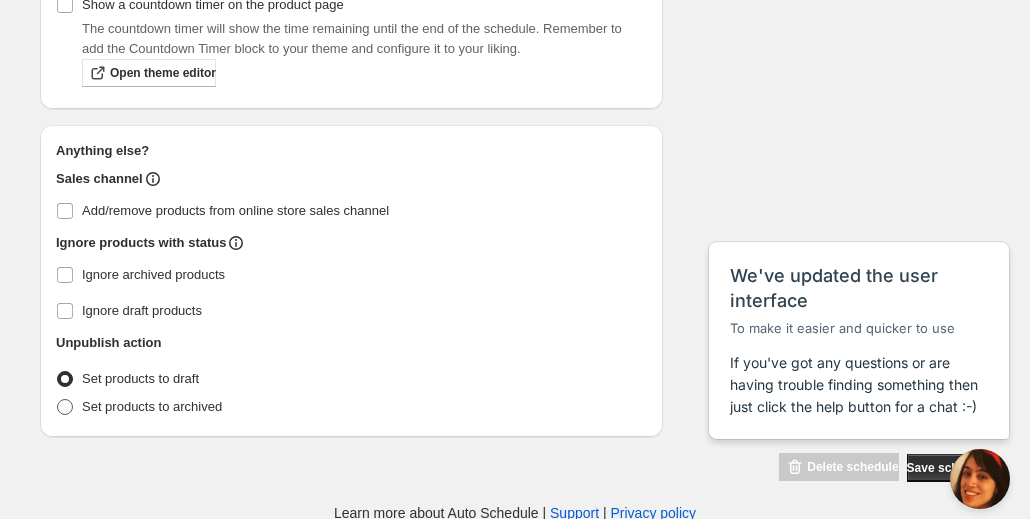 click at bounding box center [65, 407] 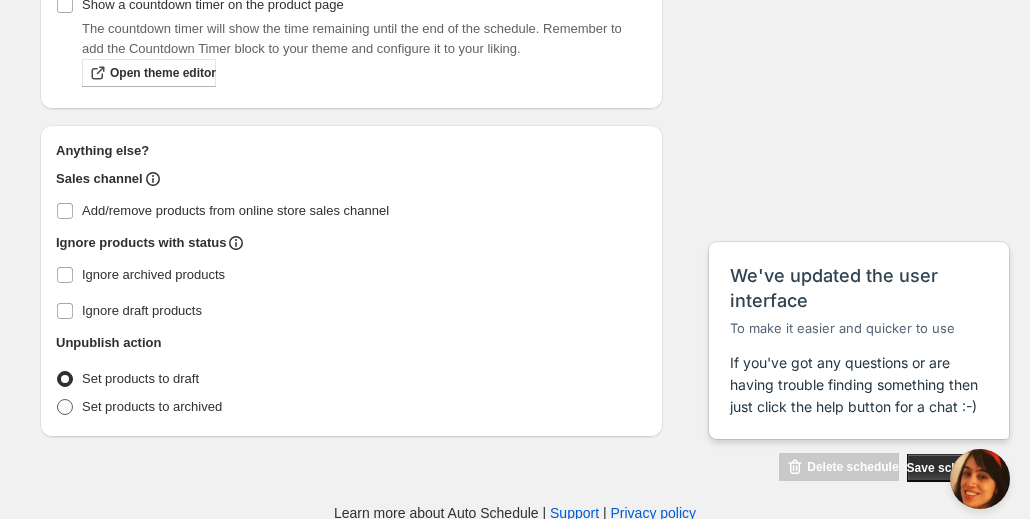 radio on "true" 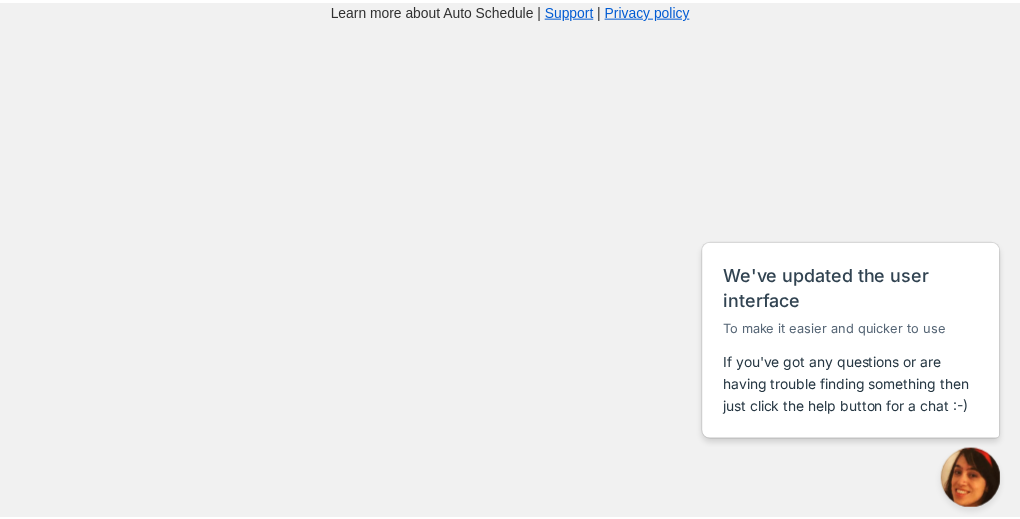 scroll, scrollTop: 0, scrollLeft: 0, axis: both 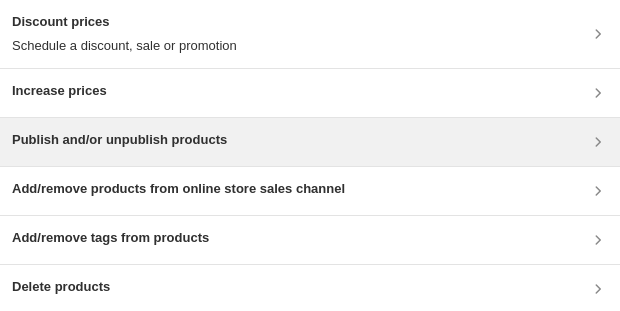 click on "Publish and/or unpublish products" at bounding box center (119, 142) 